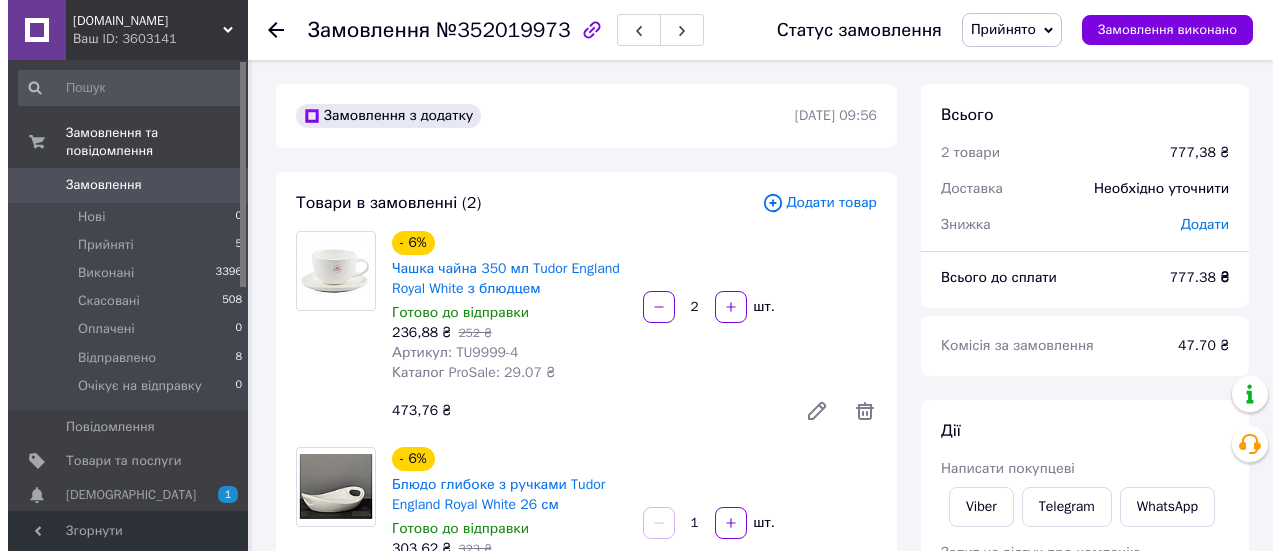 scroll, scrollTop: 0, scrollLeft: 0, axis: both 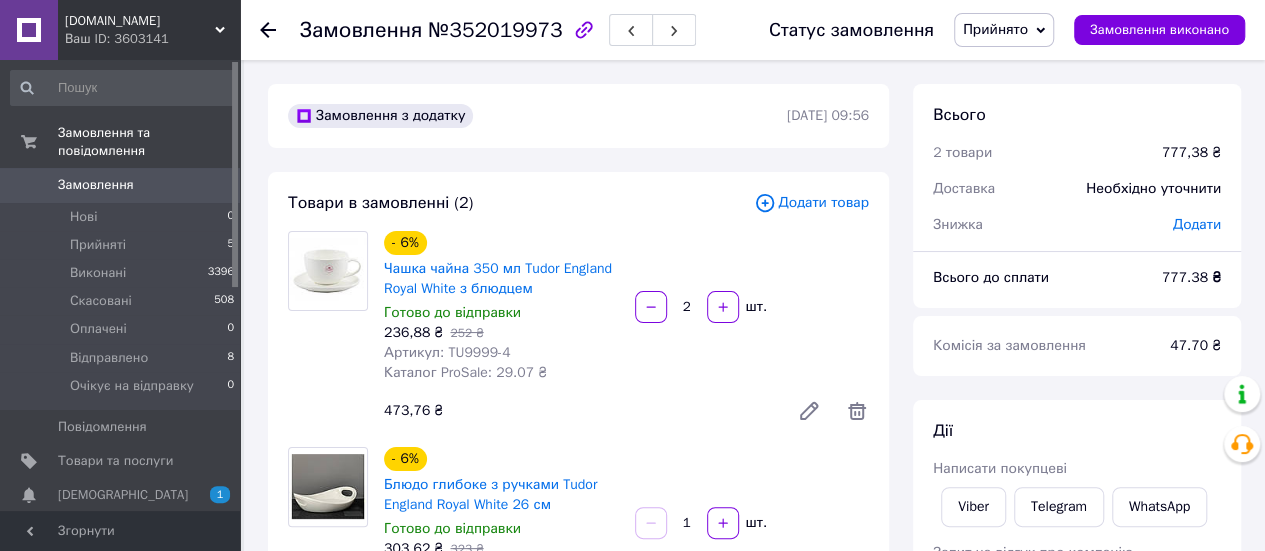 click 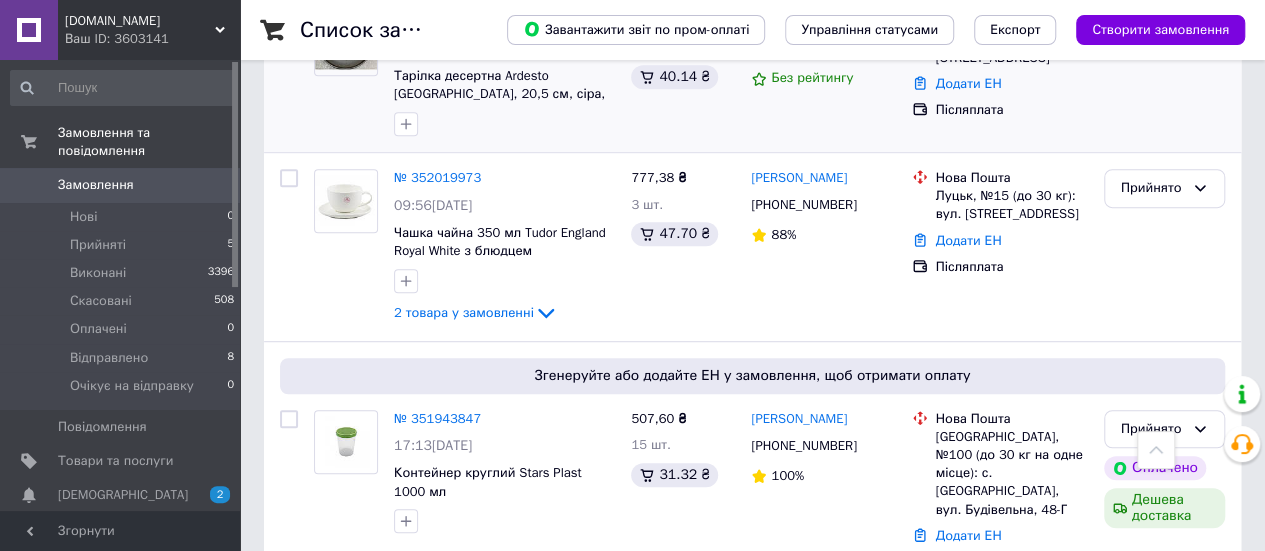 scroll, scrollTop: 600, scrollLeft: 0, axis: vertical 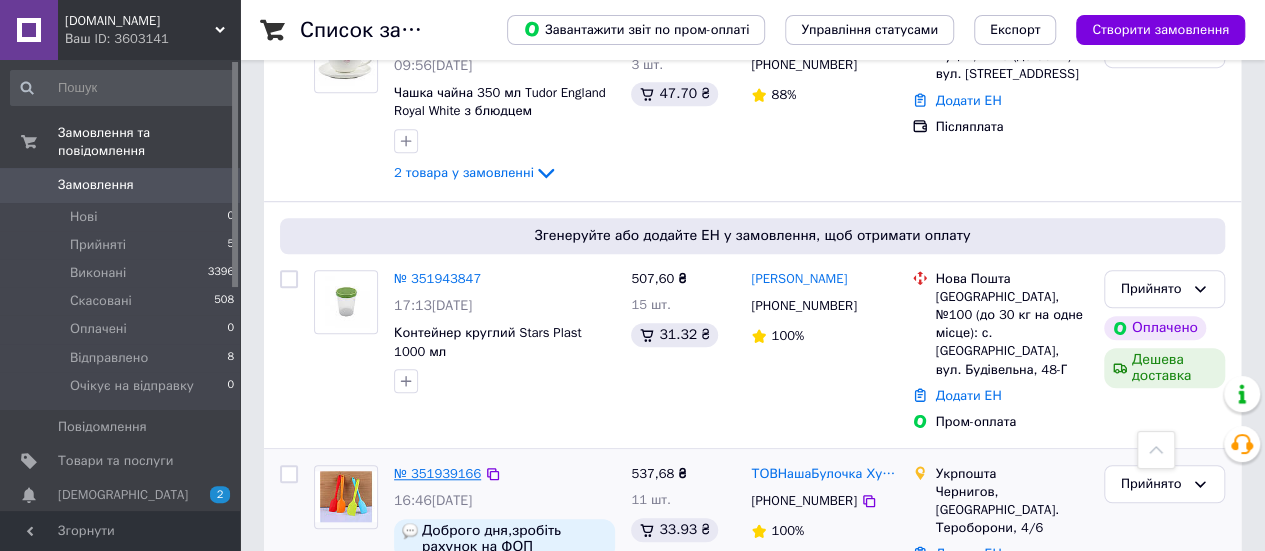 click on "№ 351939166" at bounding box center (437, 473) 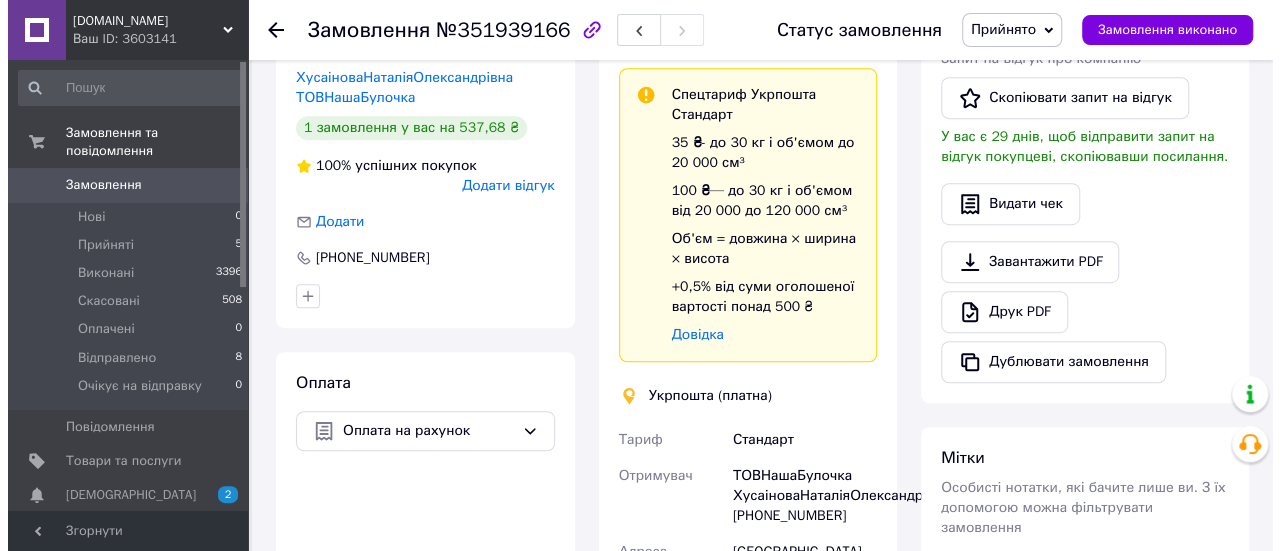 scroll, scrollTop: 200, scrollLeft: 0, axis: vertical 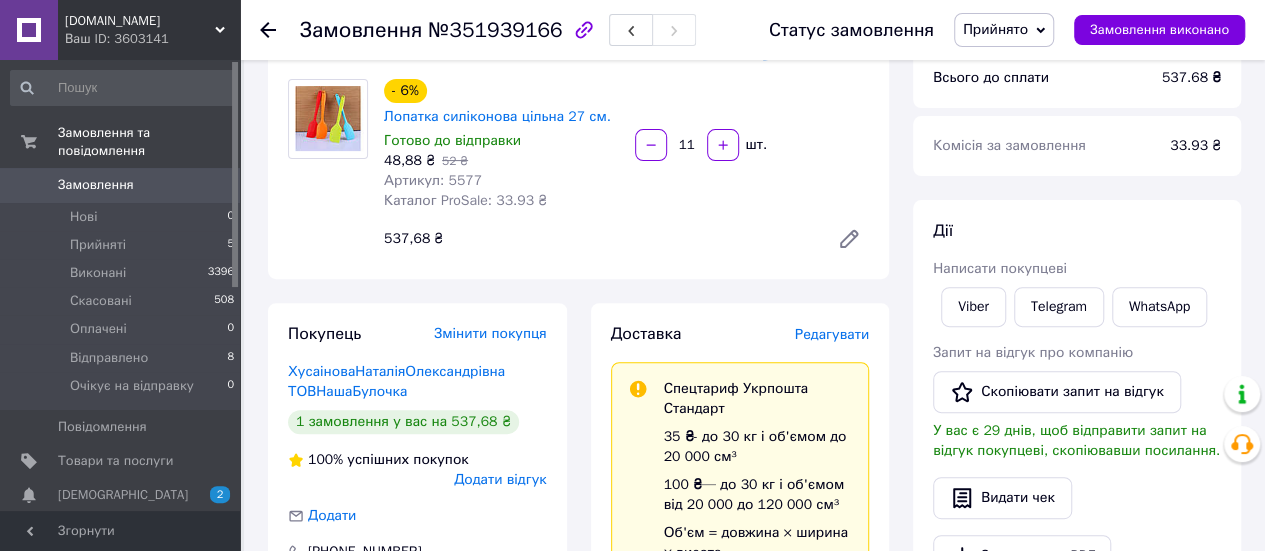 click on "Редагувати" at bounding box center [832, 334] 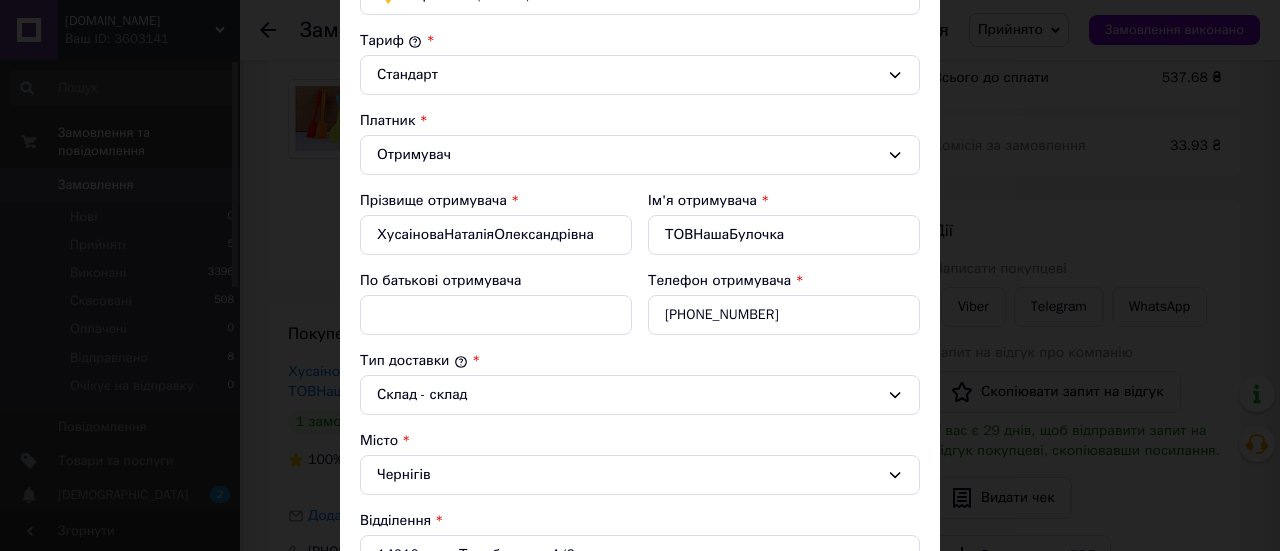 scroll, scrollTop: 200, scrollLeft: 0, axis: vertical 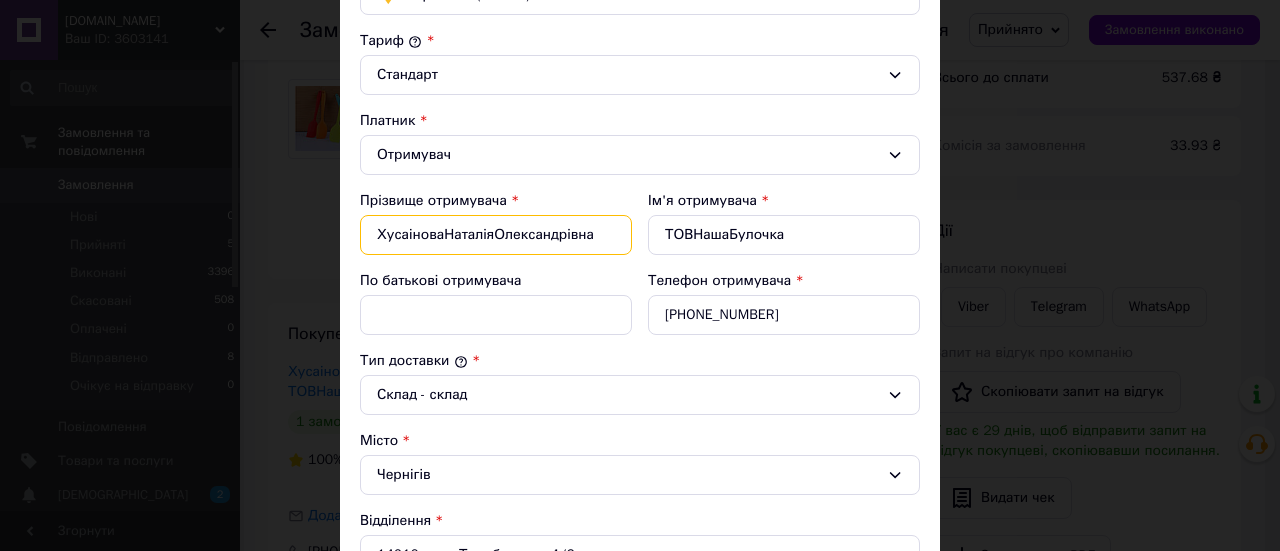 drag, startPoint x: 438, startPoint y: 231, endPoint x: 582, endPoint y: 249, distance: 145.12064 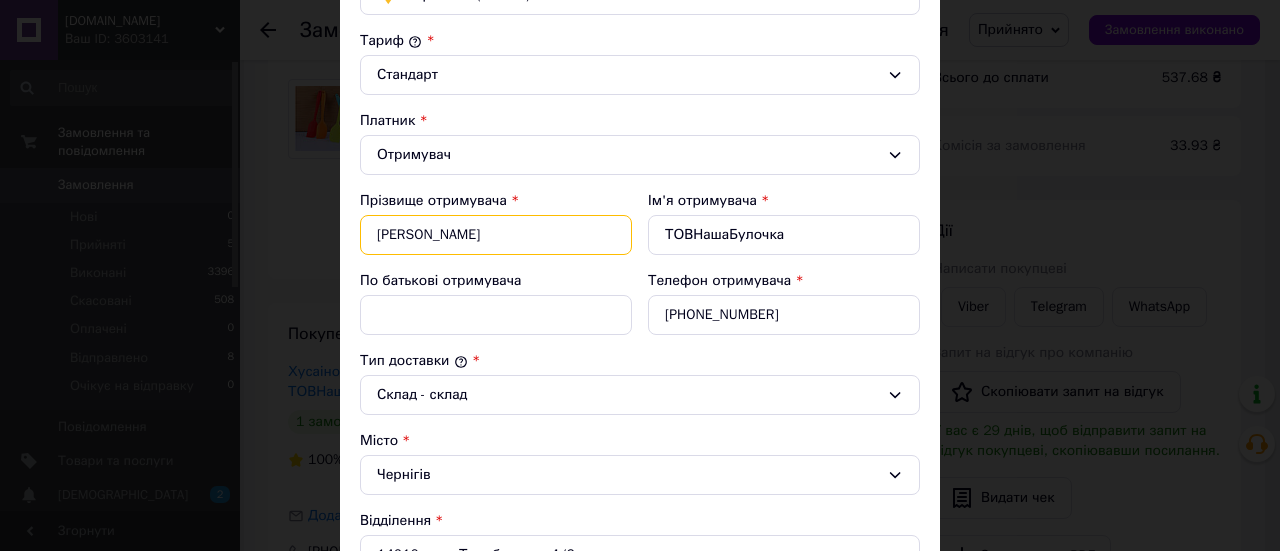 type on "[PERSON_NAME]" 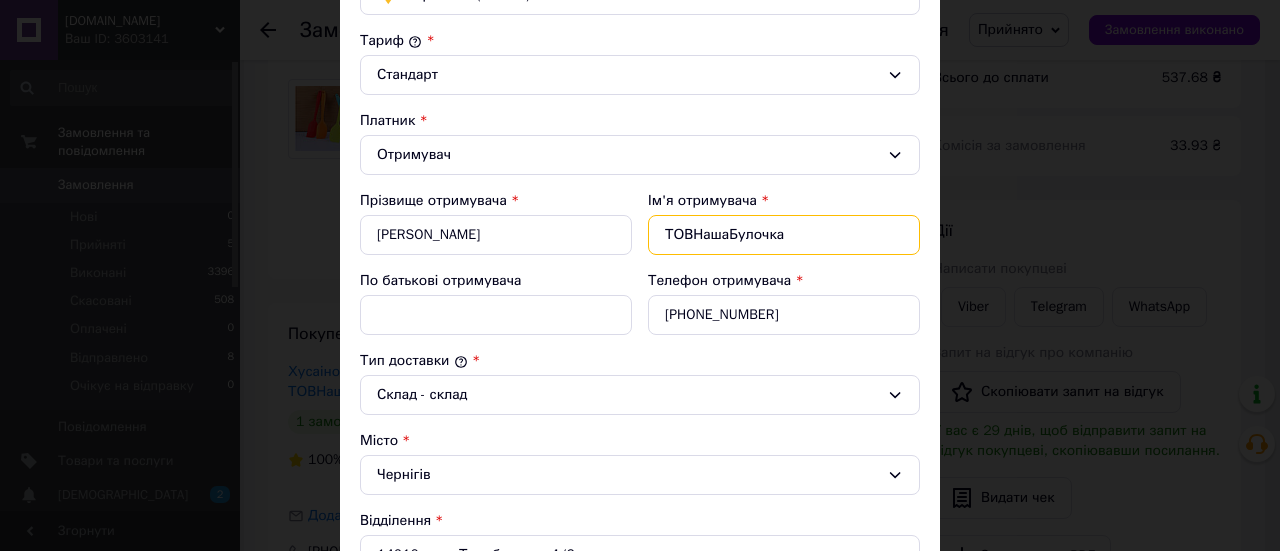 drag, startPoint x: 785, startPoint y: 235, endPoint x: 659, endPoint y: 239, distance: 126.06348 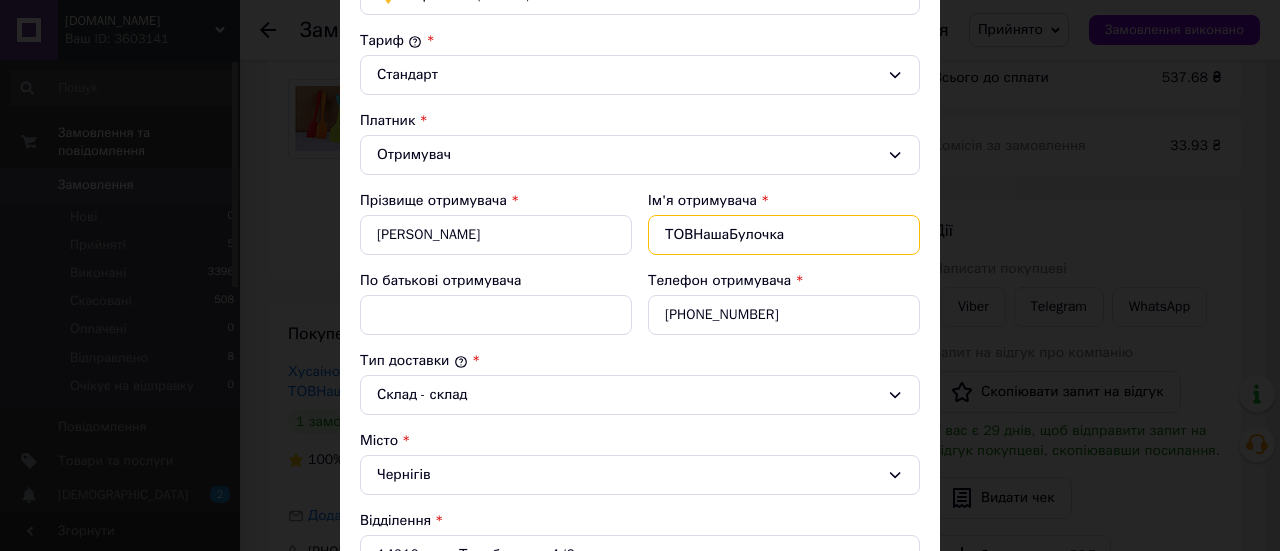 paste on "аталіяОлександрівн" 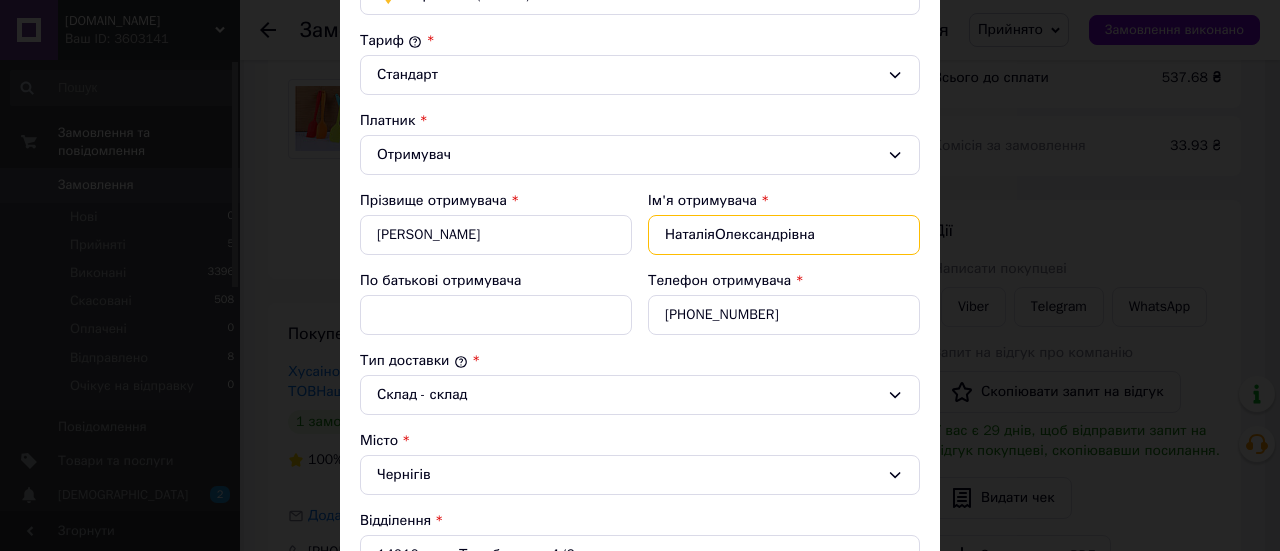 drag, startPoint x: 711, startPoint y: 231, endPoint x: 811, endPoint y: 239, distance: 100.31949 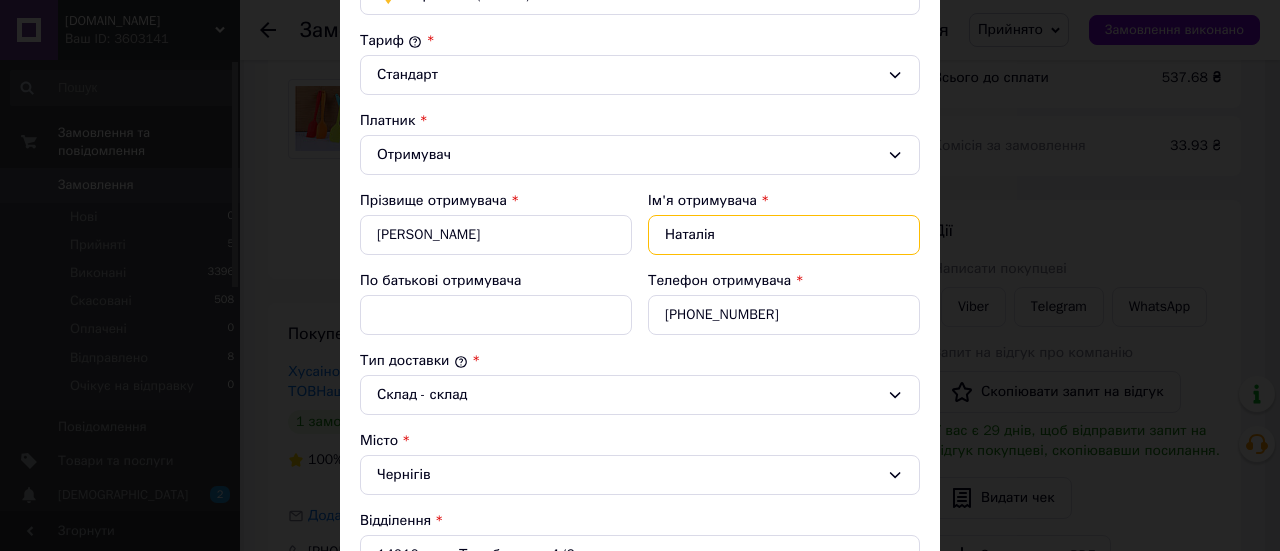 type on "Наталія" 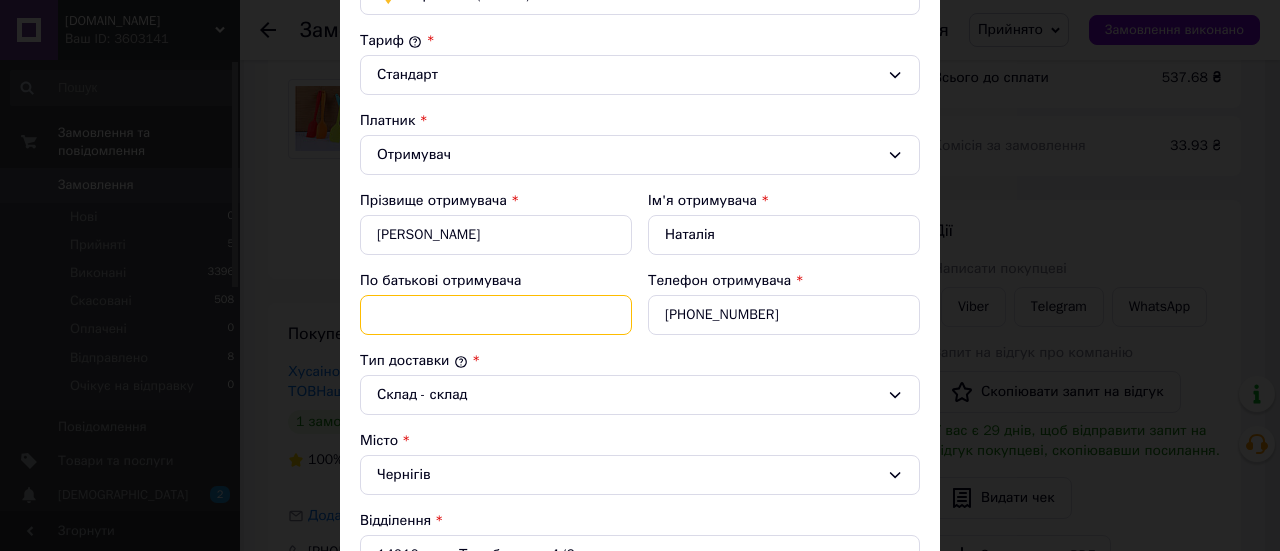 click on "По батькові отримувача" at bounding box center (496, 315) 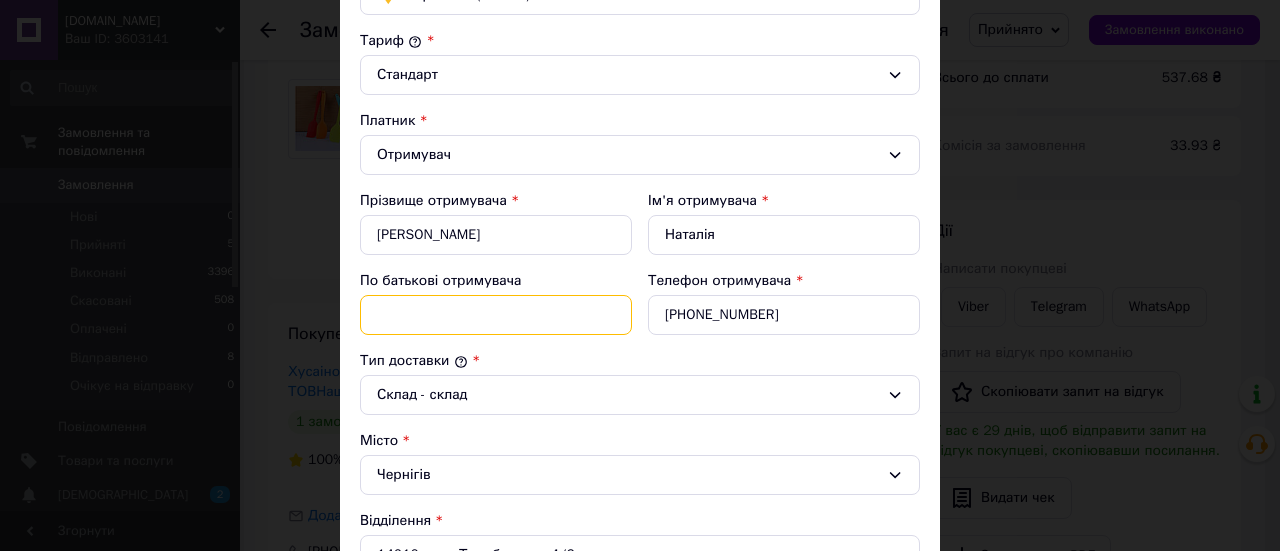 paste on "Олександрівна" 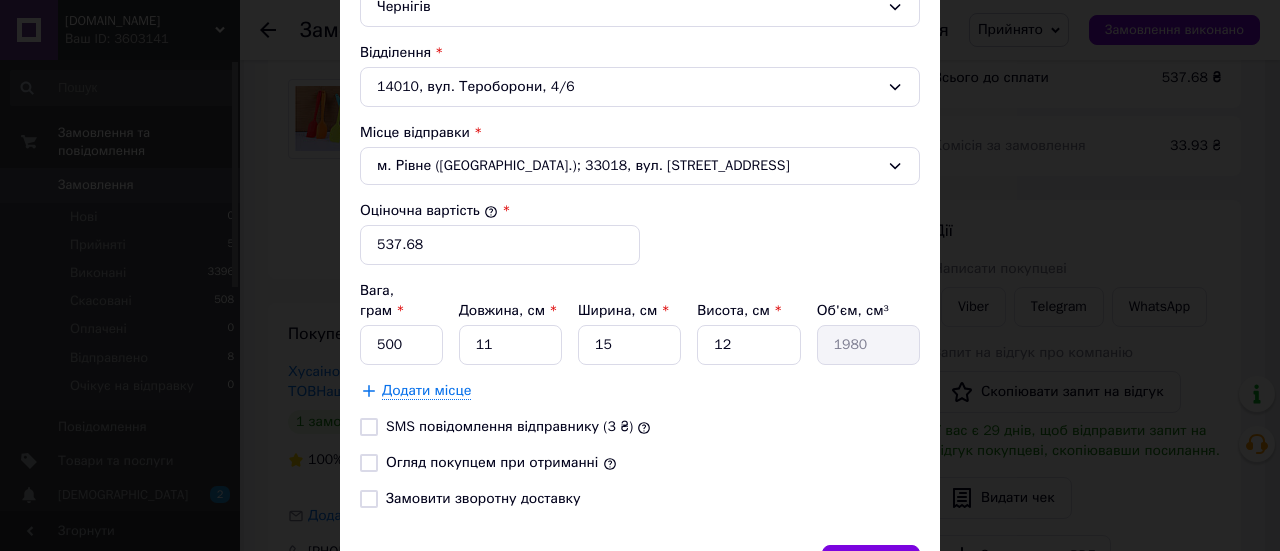 scroll, scrollTop: 700, scrollLeft: 0, axis: vertical 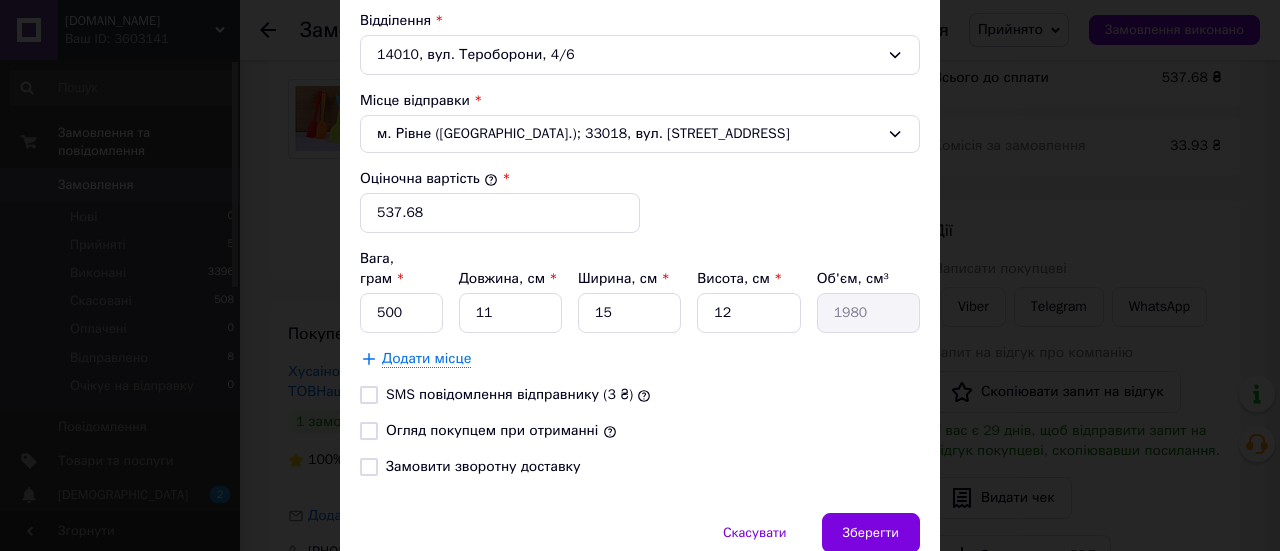 type on "Олександрівна" 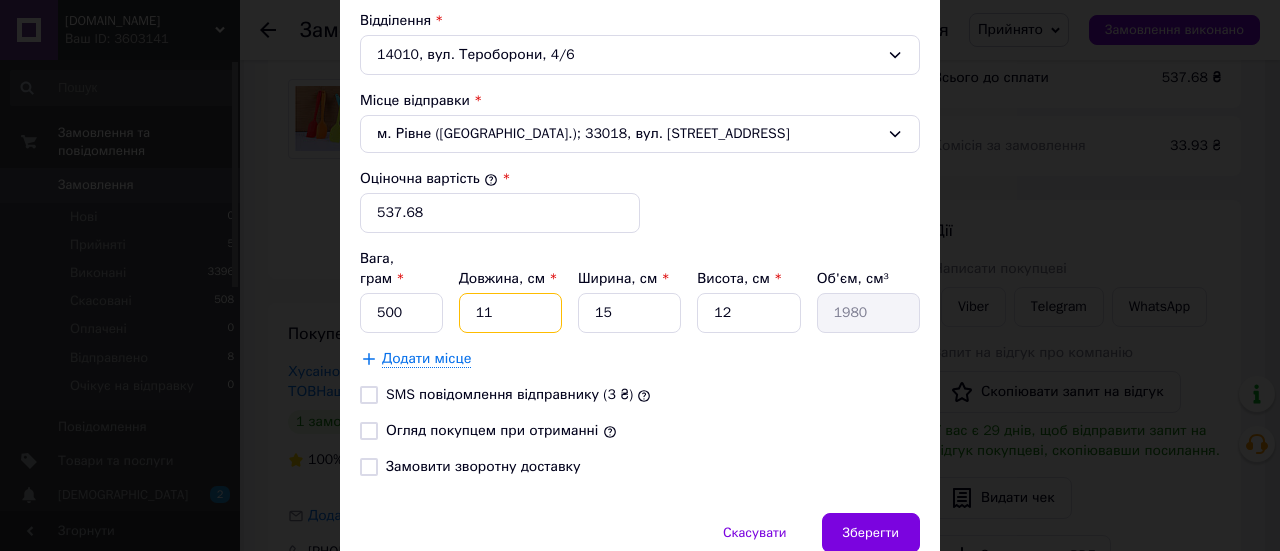 drag, startPoint x: 491, startPoint y: 296, endPoint x: 470, endPoint y: 291, distance: 21.587032 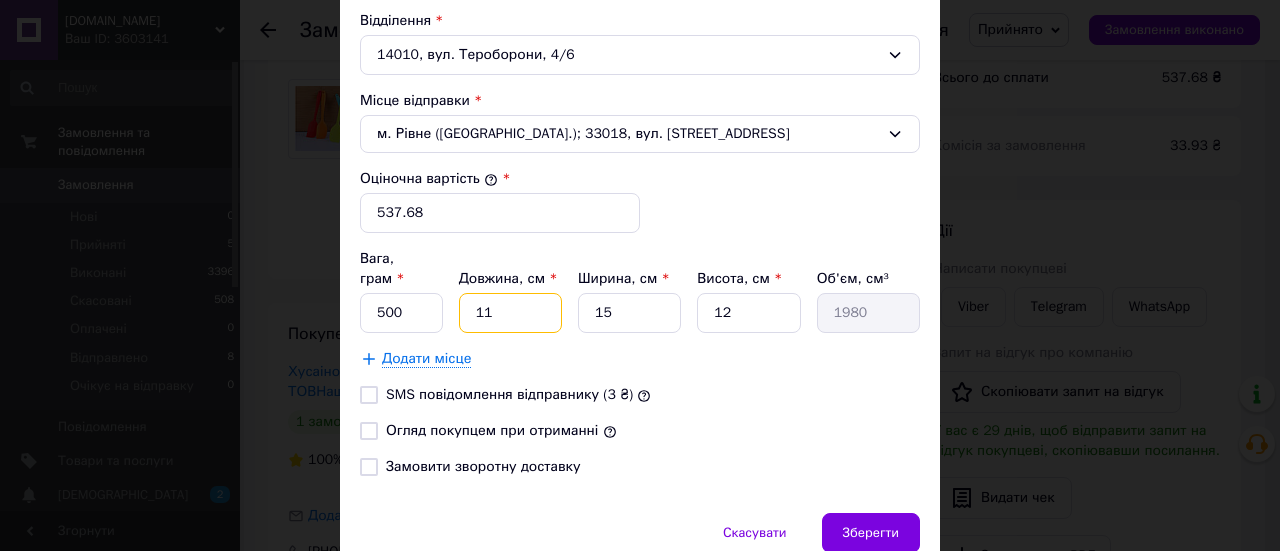 click on "11" at bounding box center (510, 313) 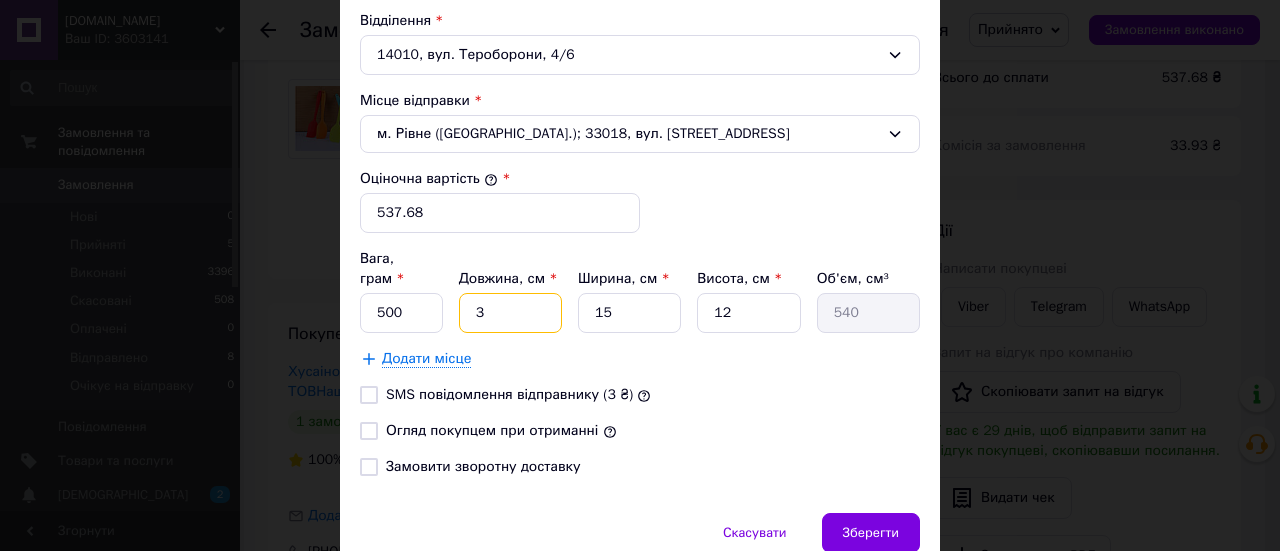 type on "30" 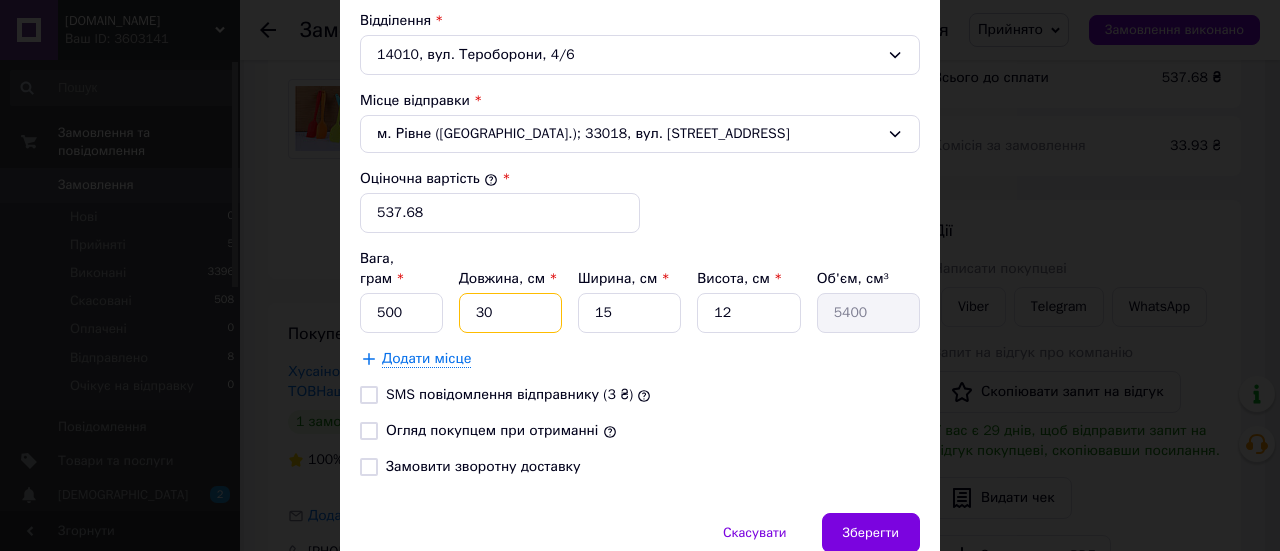 type on "30" 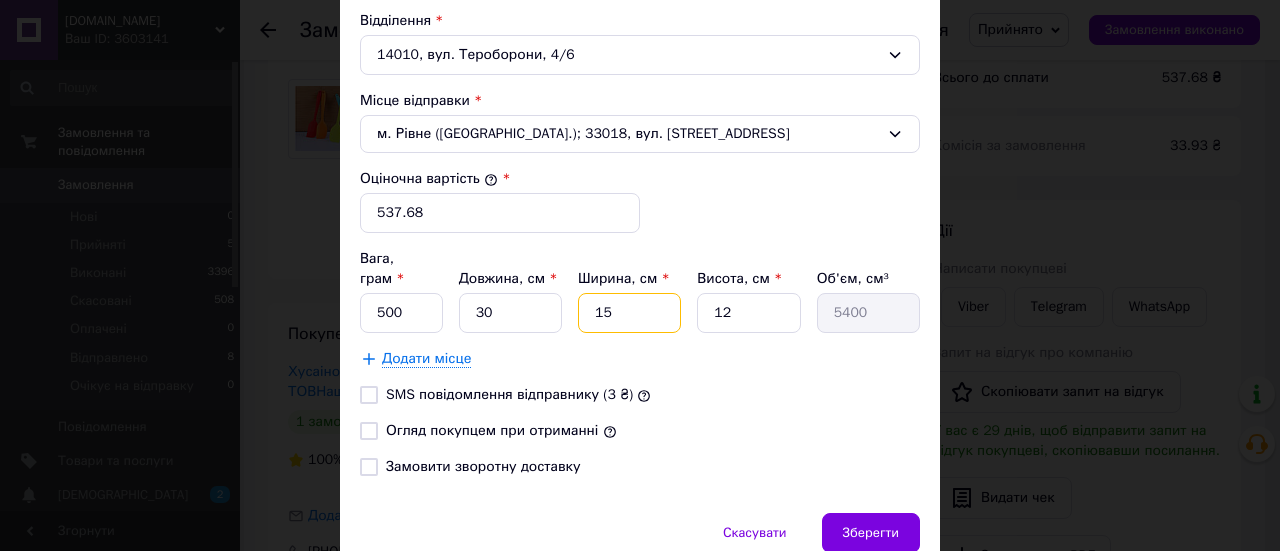 drag, startPoint x: 658, startPoint y: 281, endPoint x: 587, endPoint y: 275, distance: 71.25307 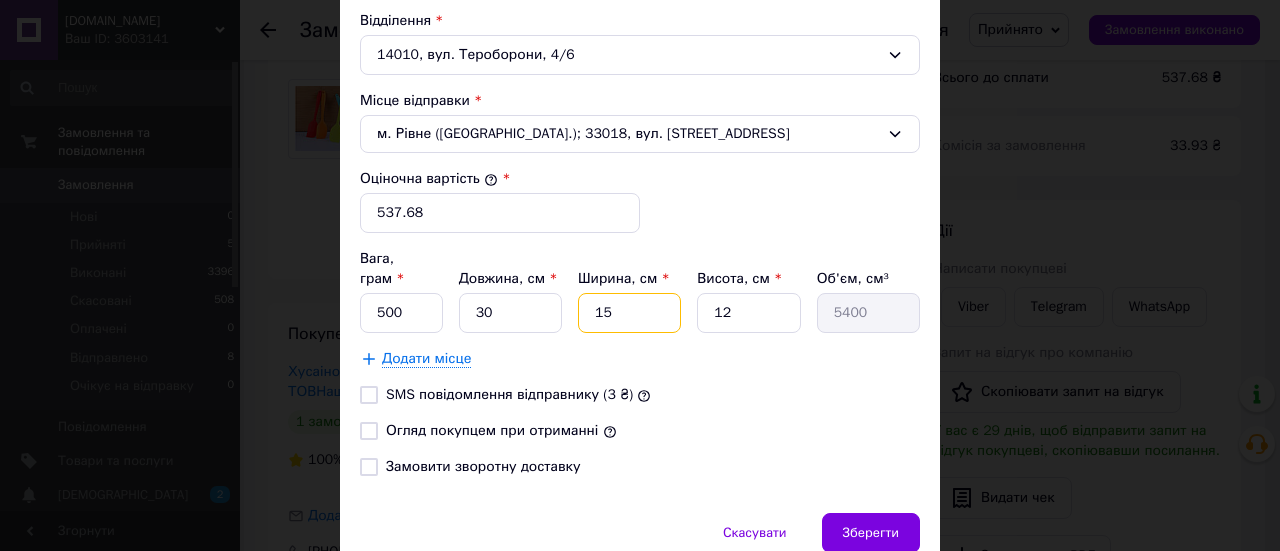 type on "2" 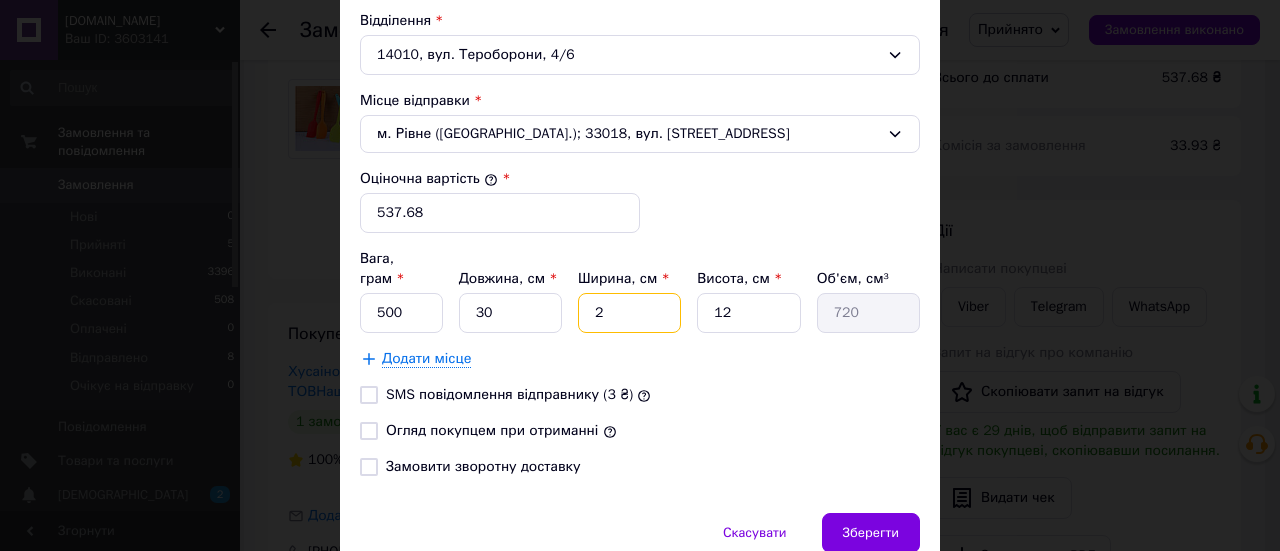 type on "29" 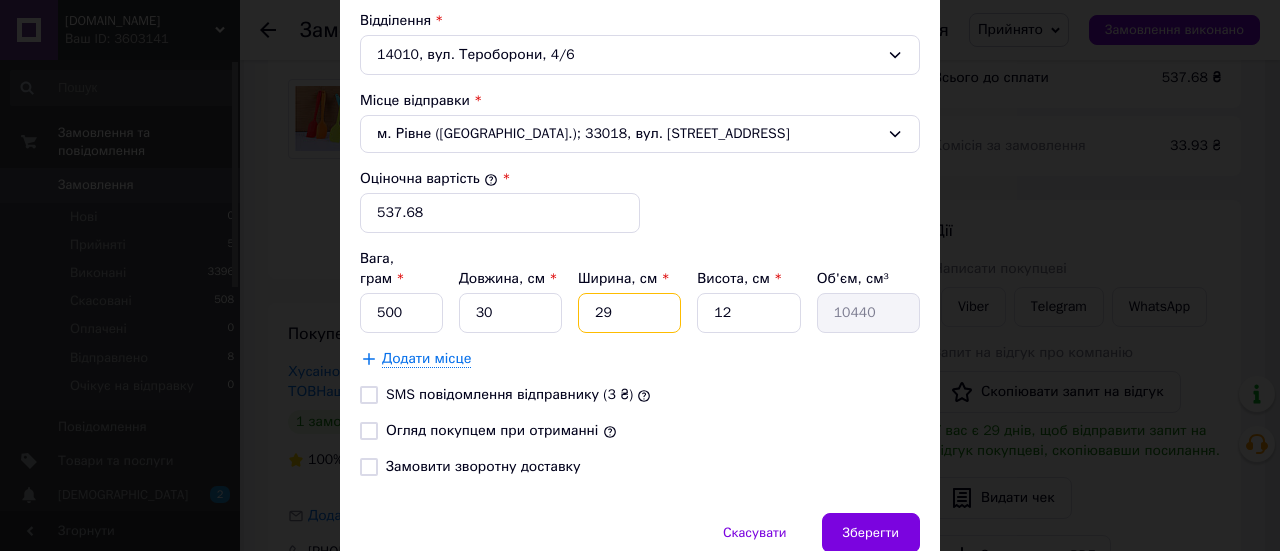 type on "29" 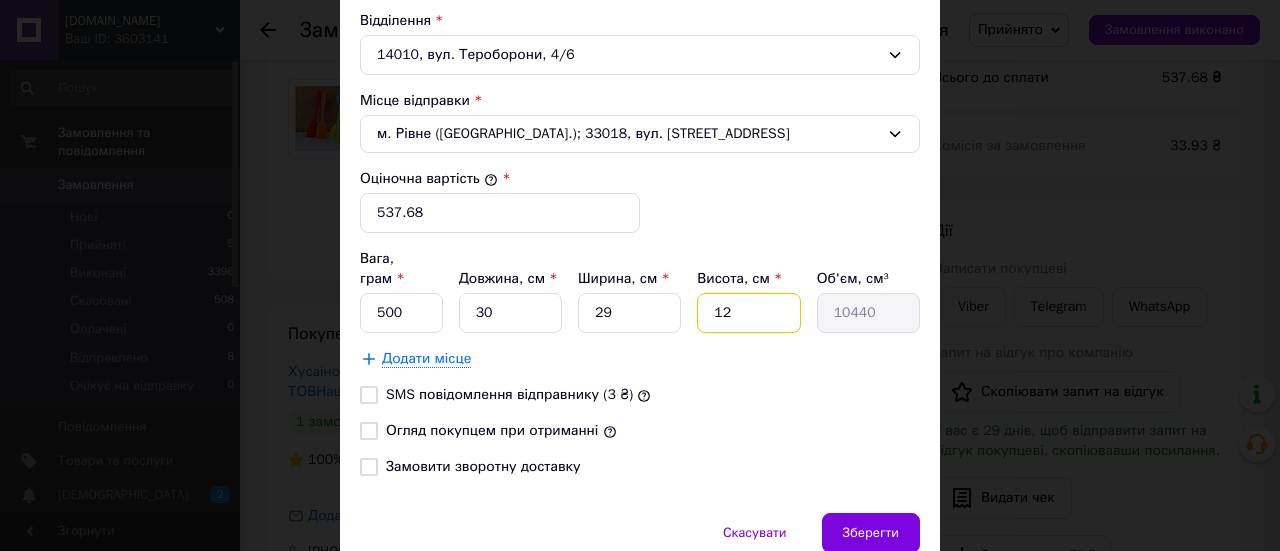 drag, startPoint x: 727, startPoint y: 295, endPoint x: 701, endPoint y: 294, distance: 26.019224 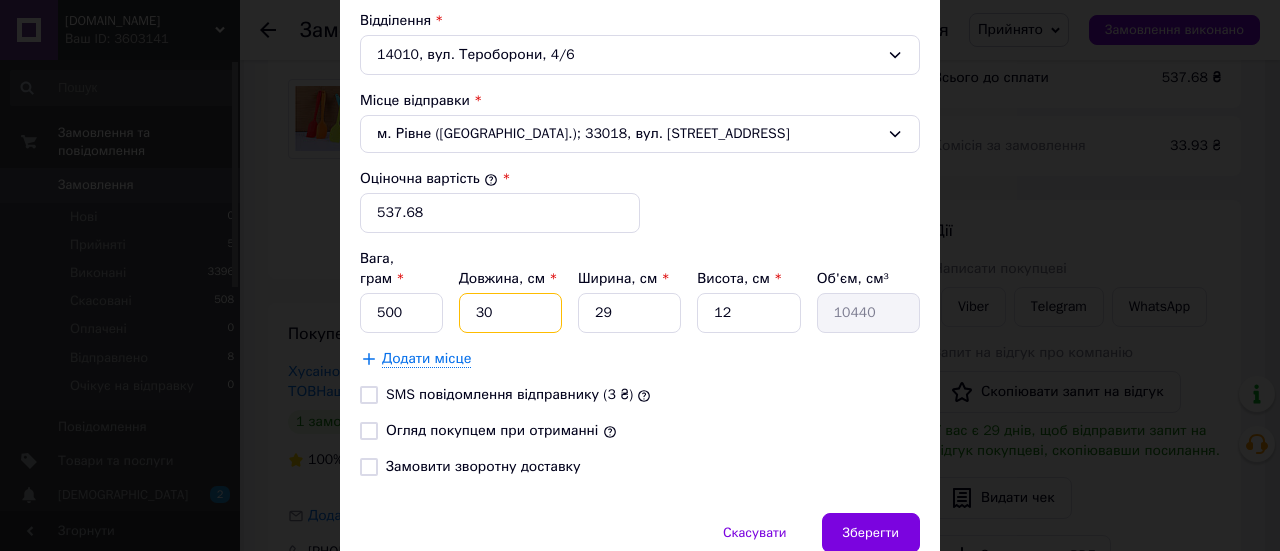 drag, startPoint x: 496, startPoint y: 286, endPoint x: 448, endPoint y: 286, distance: 48 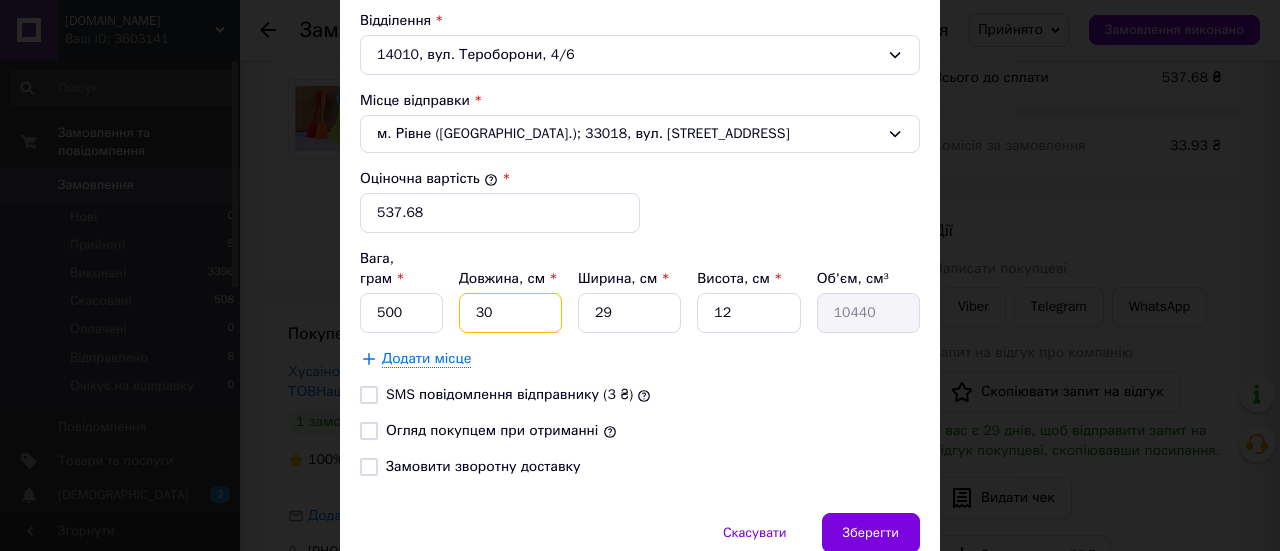 click on "Вага, грам   * 500 Довжина, см   * 30 Ширина, см   * 29 Висота, см   * 12 Об'єм, см³ 10440" at bounding box center [640, 291] 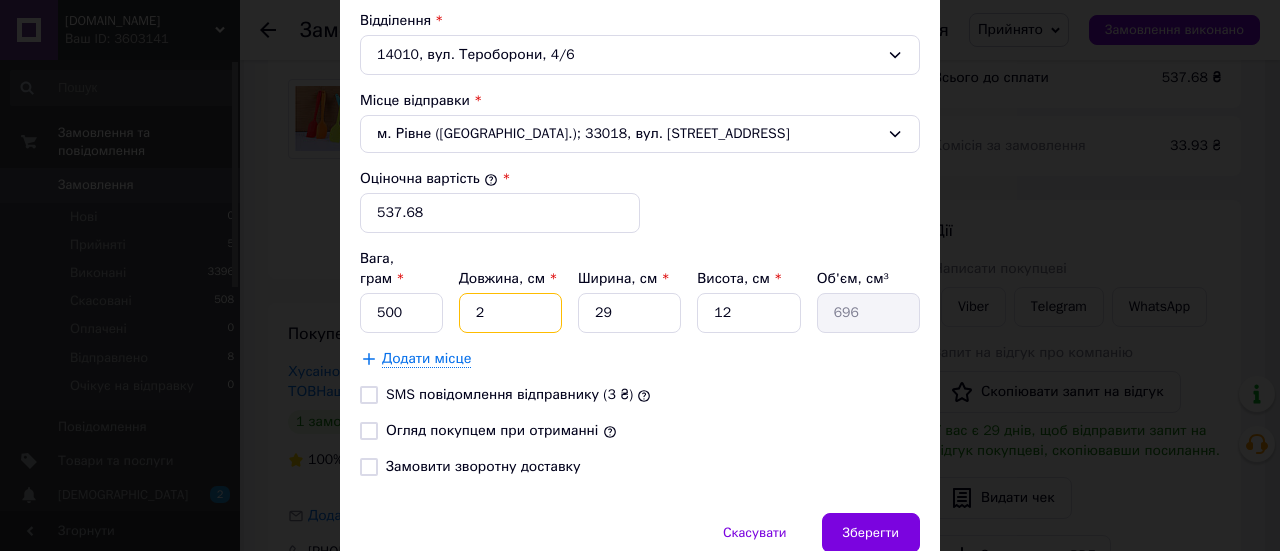 type on "29" 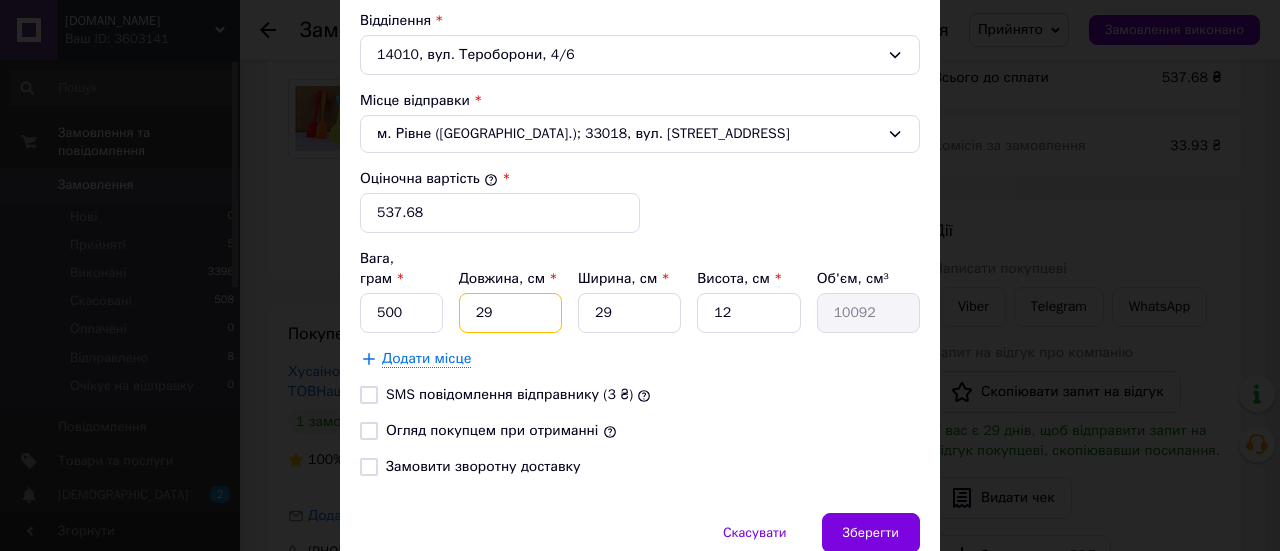 type on "29" 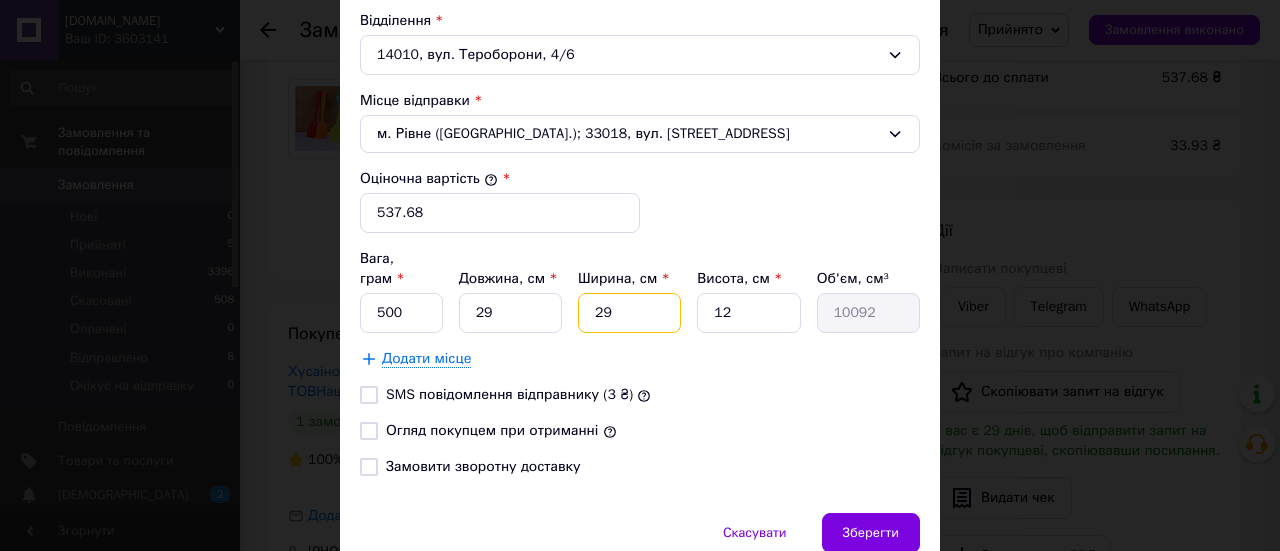 drag, startPoint x: 608, startPoint y: 290, endPoint x: 548, endPoint y: 282, distance: 60.530983 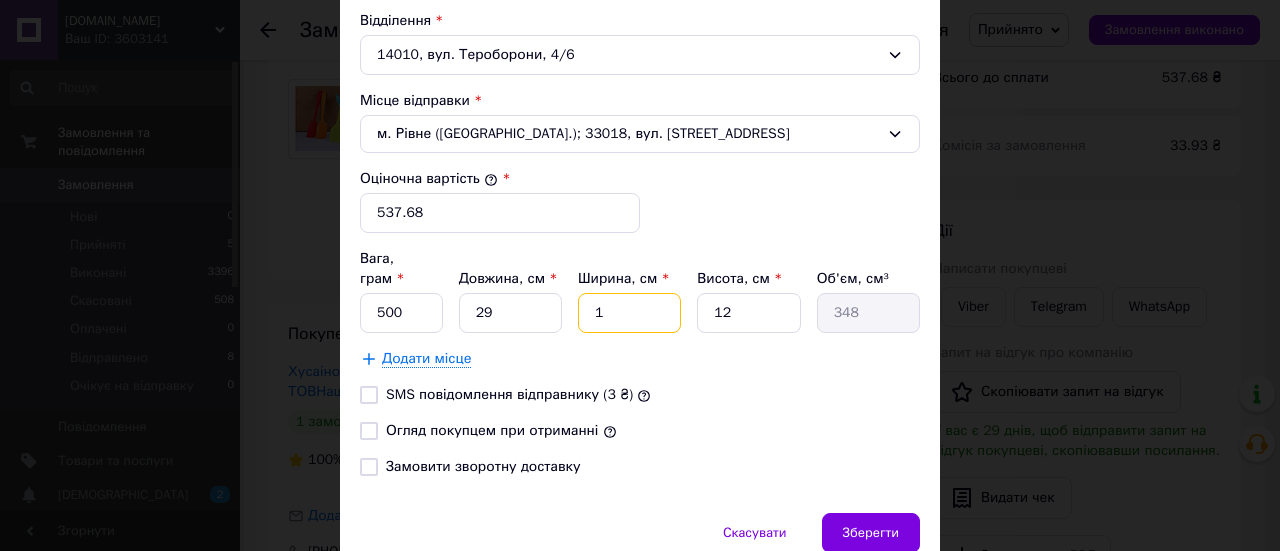 type on "12" 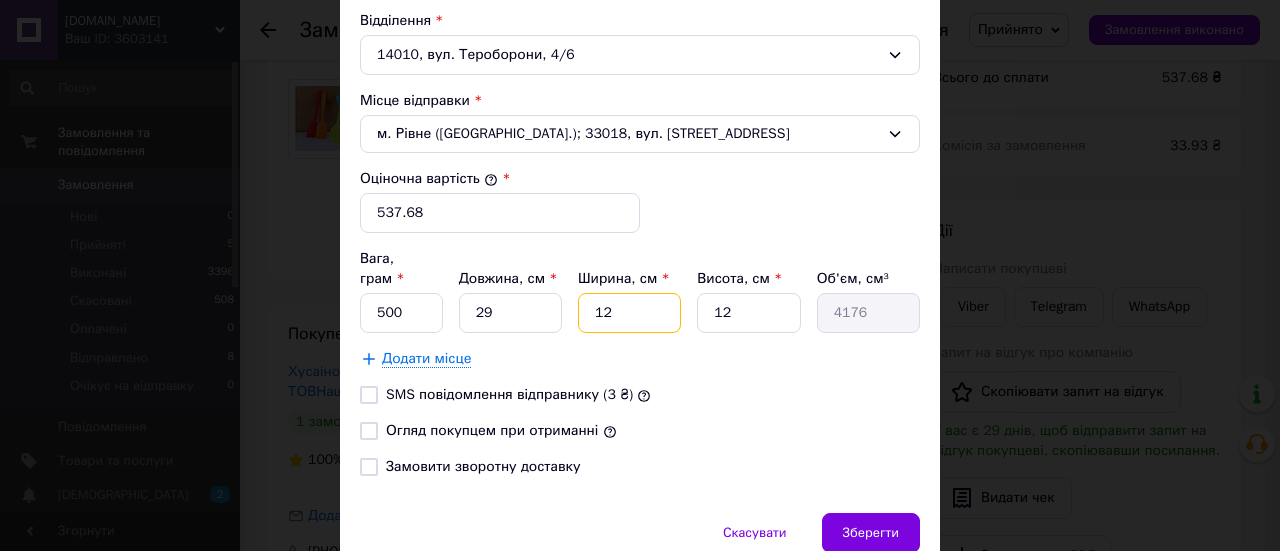 type on "12" 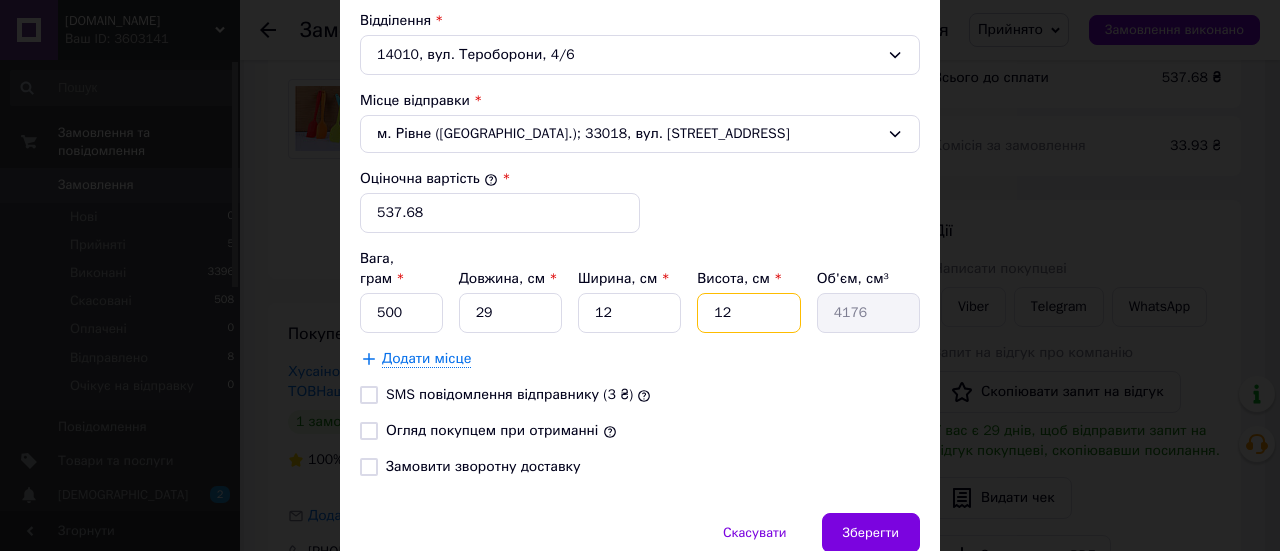click on "12" at bounding box center (748, 313) 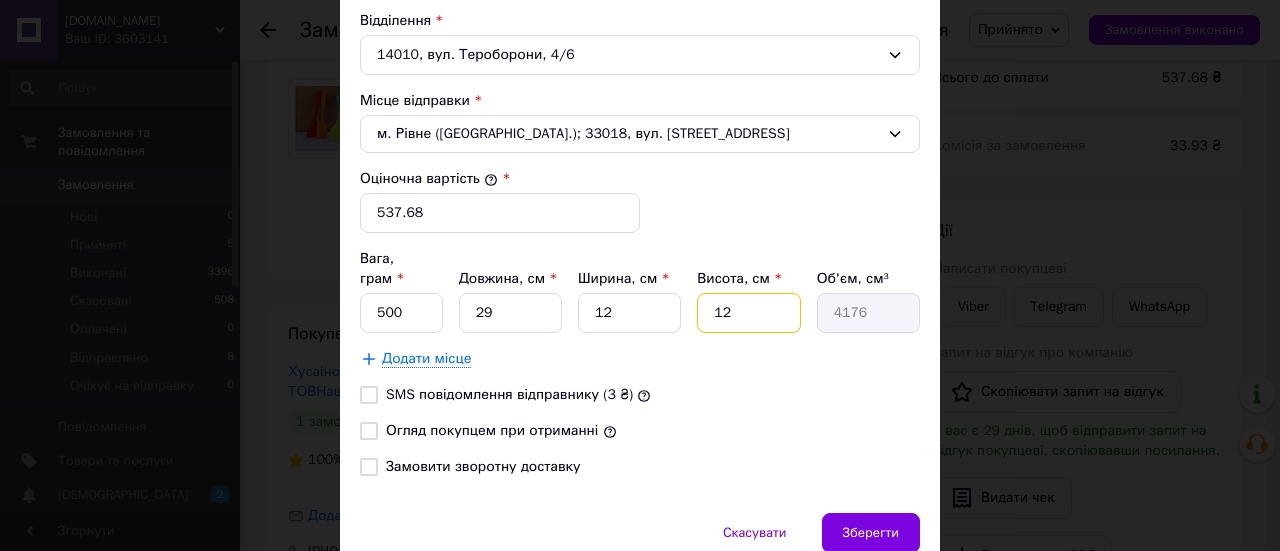 click on "12" at bounding box center (748, 313) 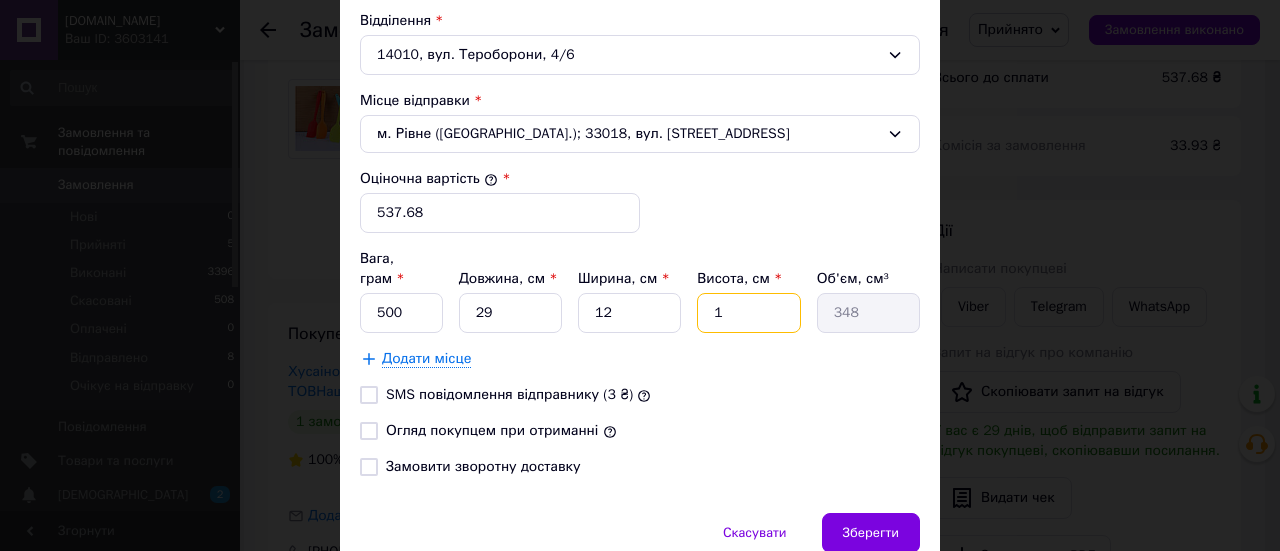 type on "10" 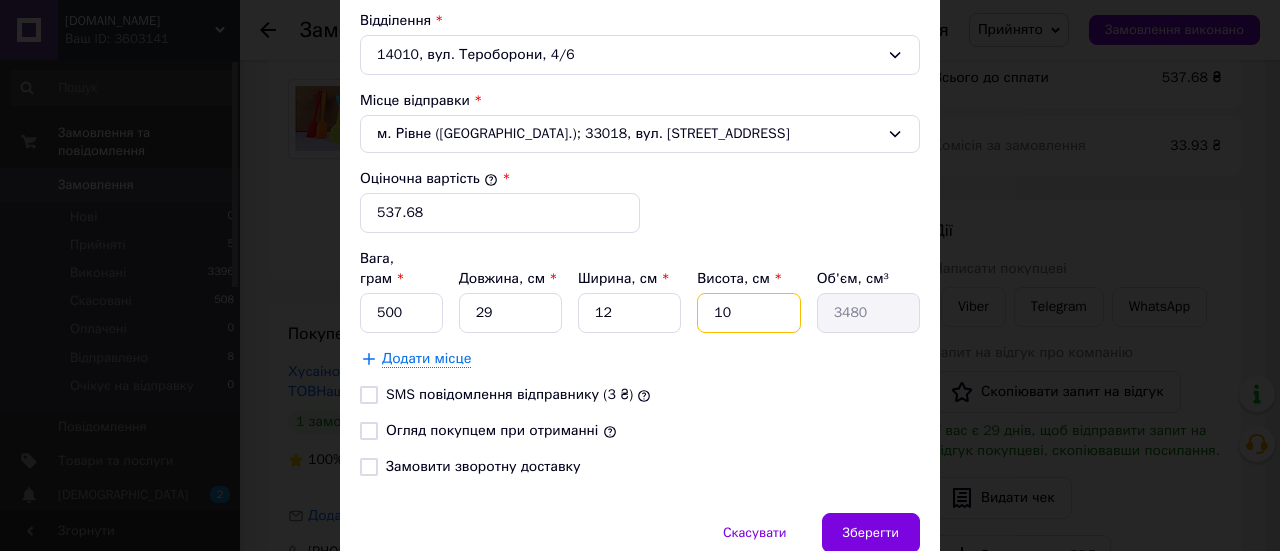 type on "10" 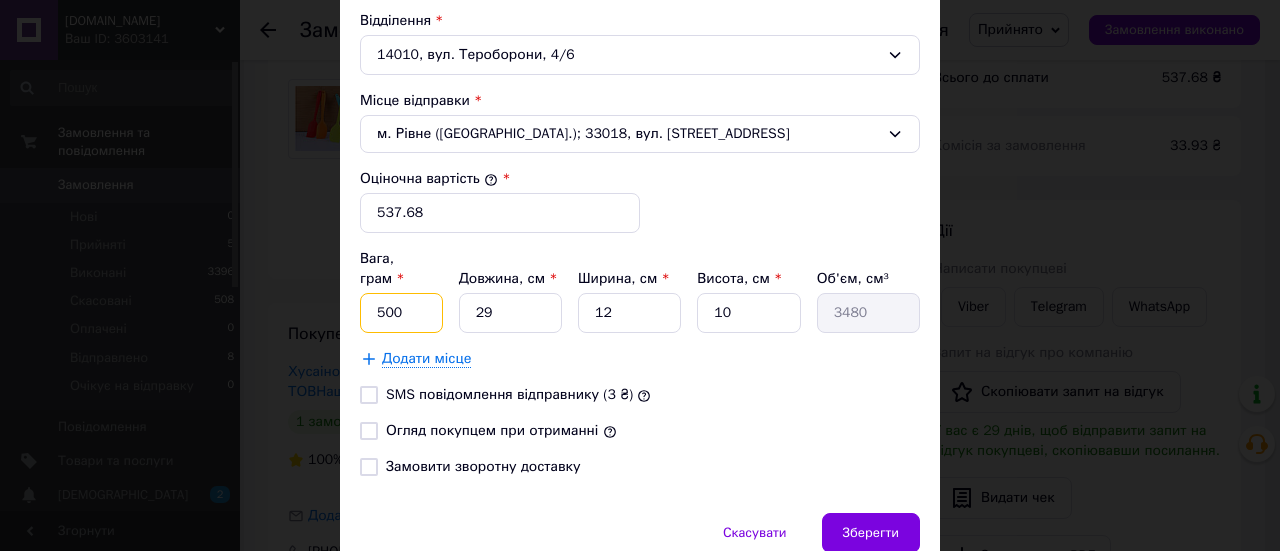 click on "500" at bounding box center (401, 313) 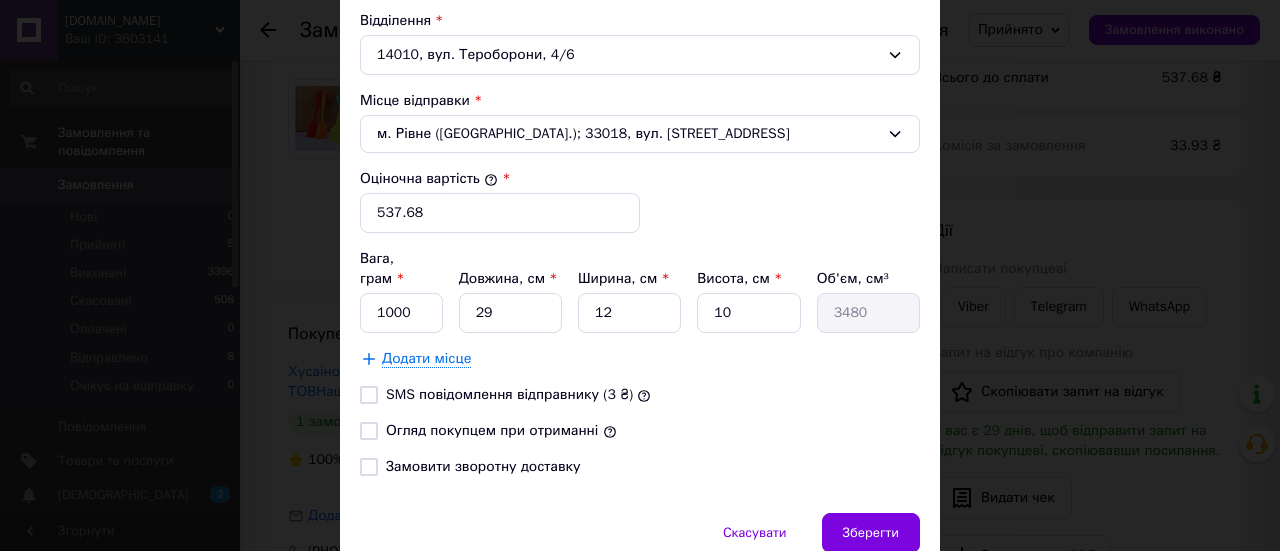 click on "Огляд покупцем при отриманні" at bounding box center (369, 431) 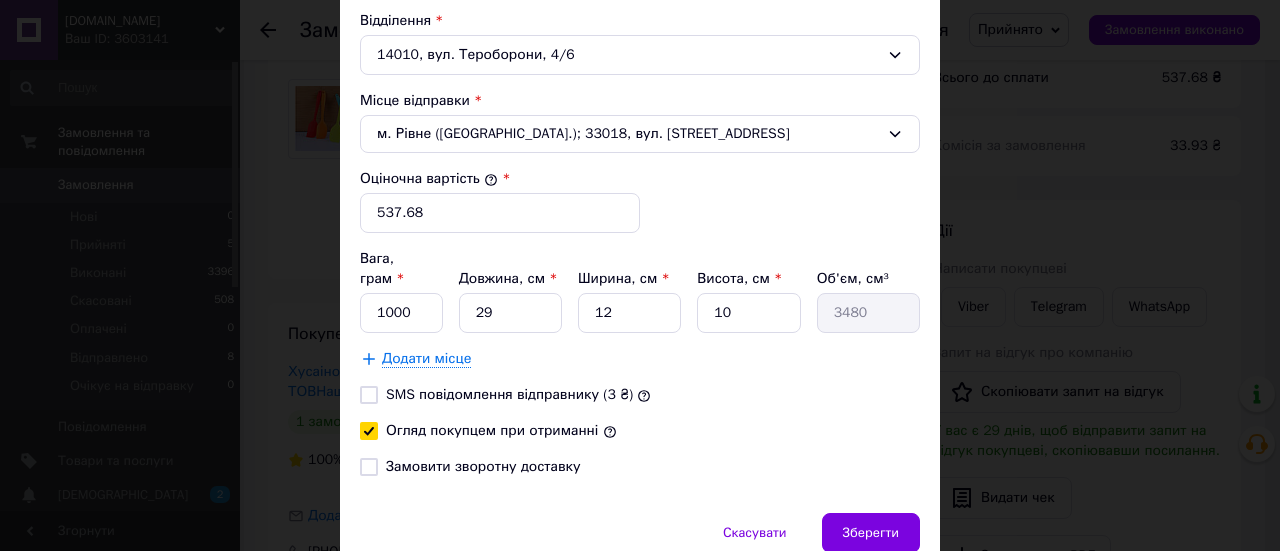 checkbox on "true" 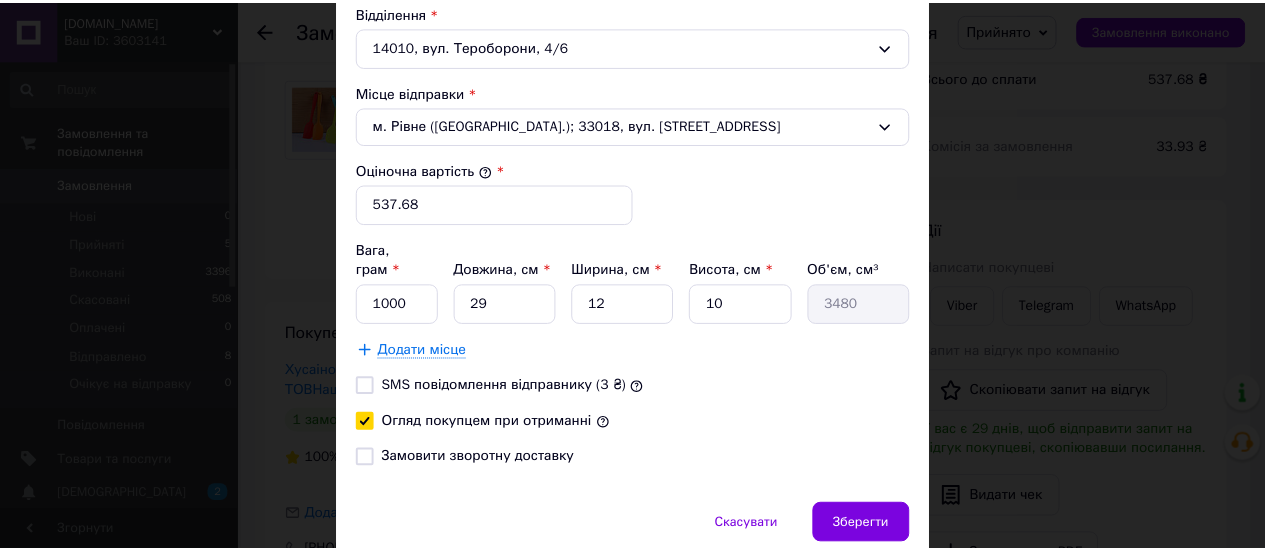 scroll, scrollTop: 763, scrollLeft: 0, axis: vertical 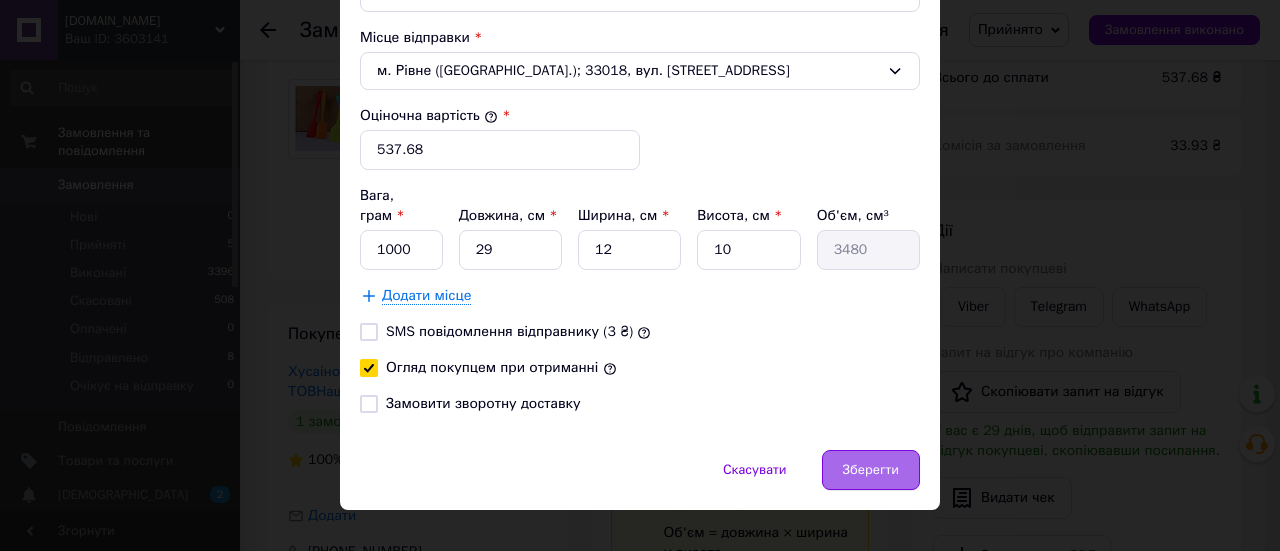 click on "Зберегти" at bounding box center (871, 470) 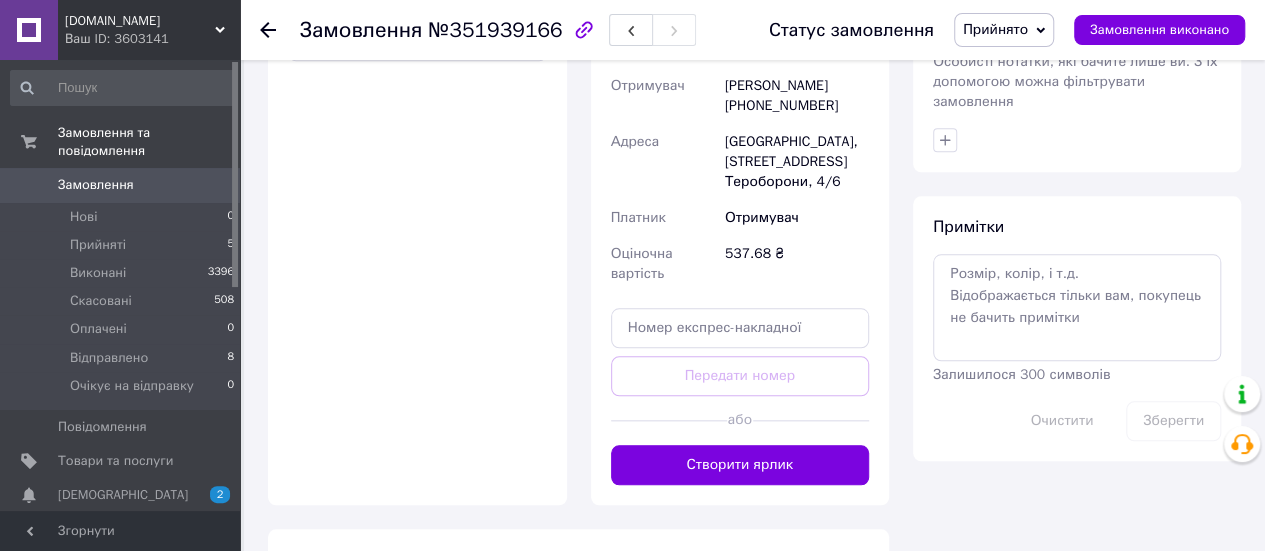 scroll, scrollTop: 1000, scrollLeft: 0, axis: vertical 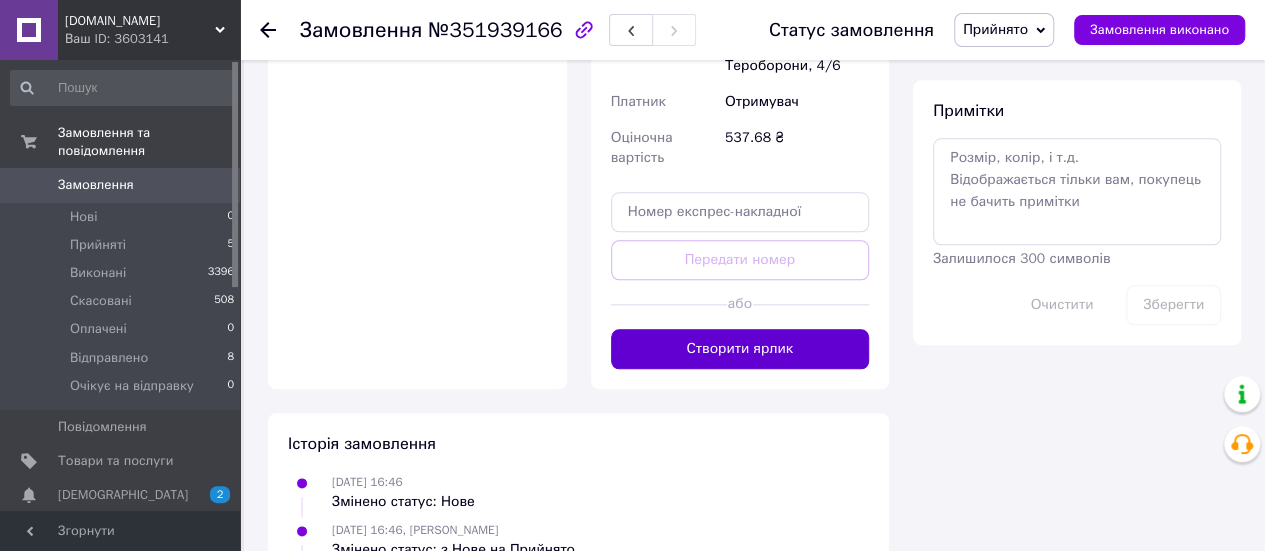 click on "Створити ярлик" at bounding box center [740, 349] 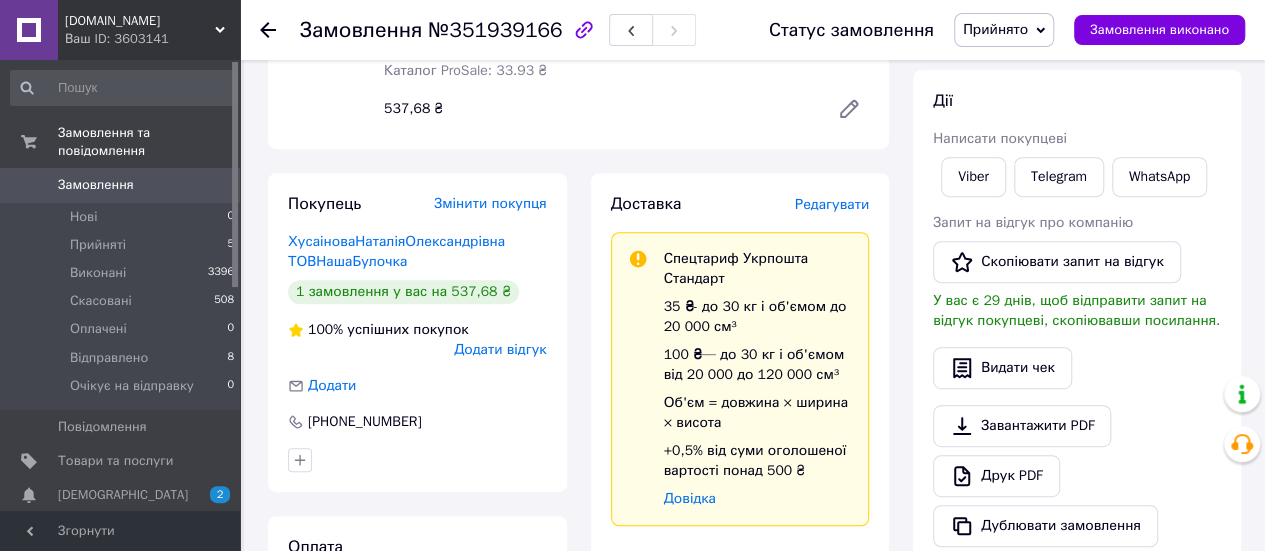 scroll, scrollTop: 100, scrollLeft: 0, axis: vertical 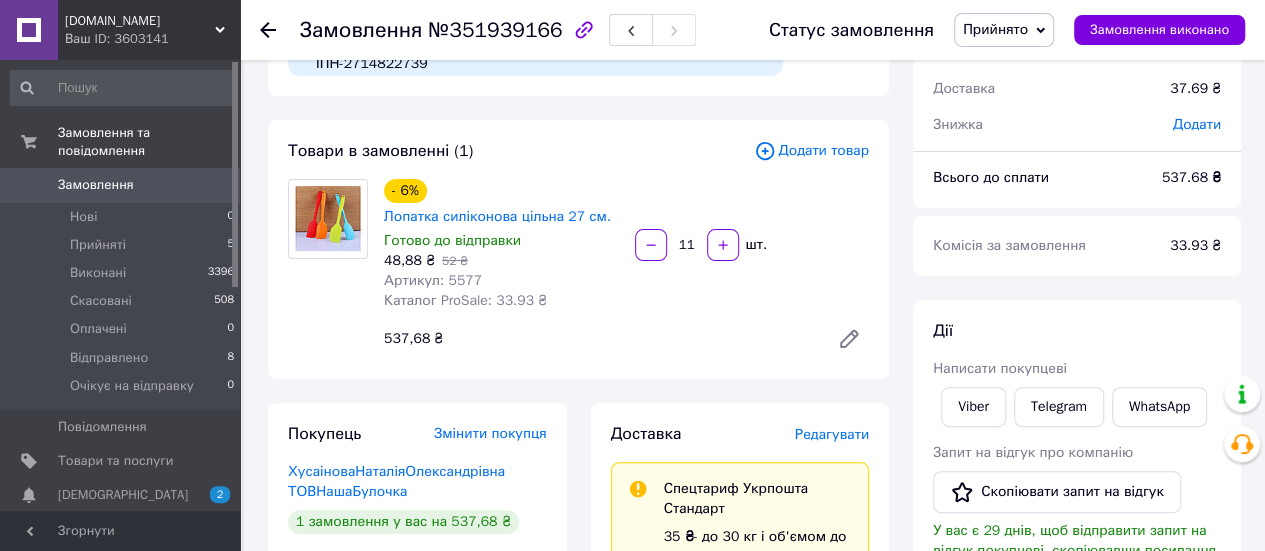 click on "Замовлення №351939166 Статус замовлення Прийнято Виконано Скасовано Оплачено Відправлено Очікує на відправку Замовлення виконано" at bounding box center (752, 30) 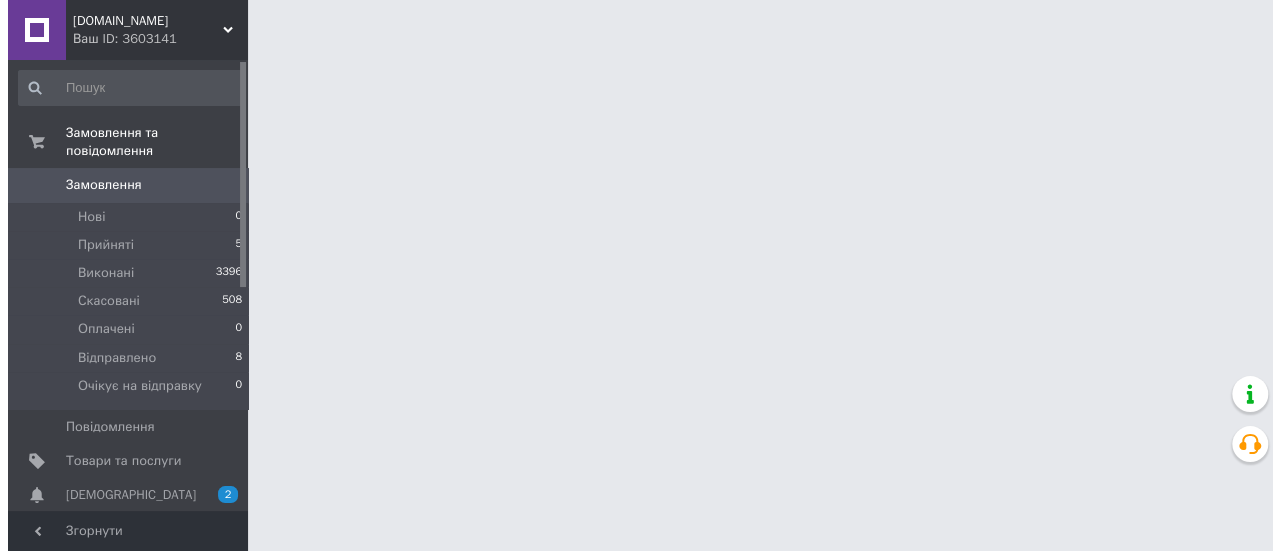 scroll, scrollTop: 0, scrollLeft: 0, axis: both 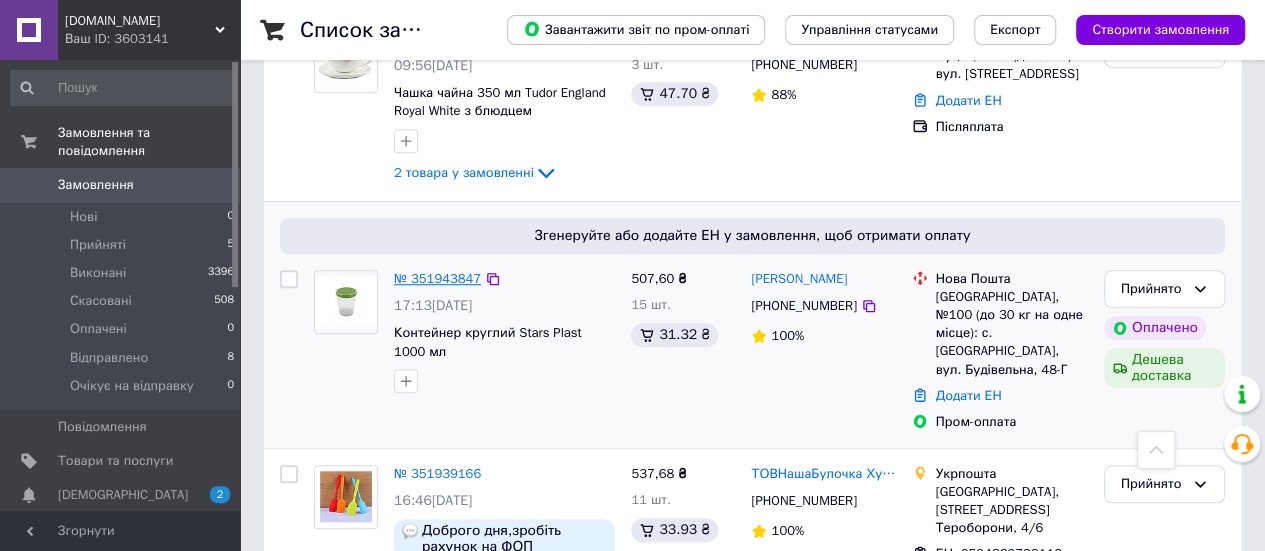 click on "№ 351943847" at bounding box center [437, 278] 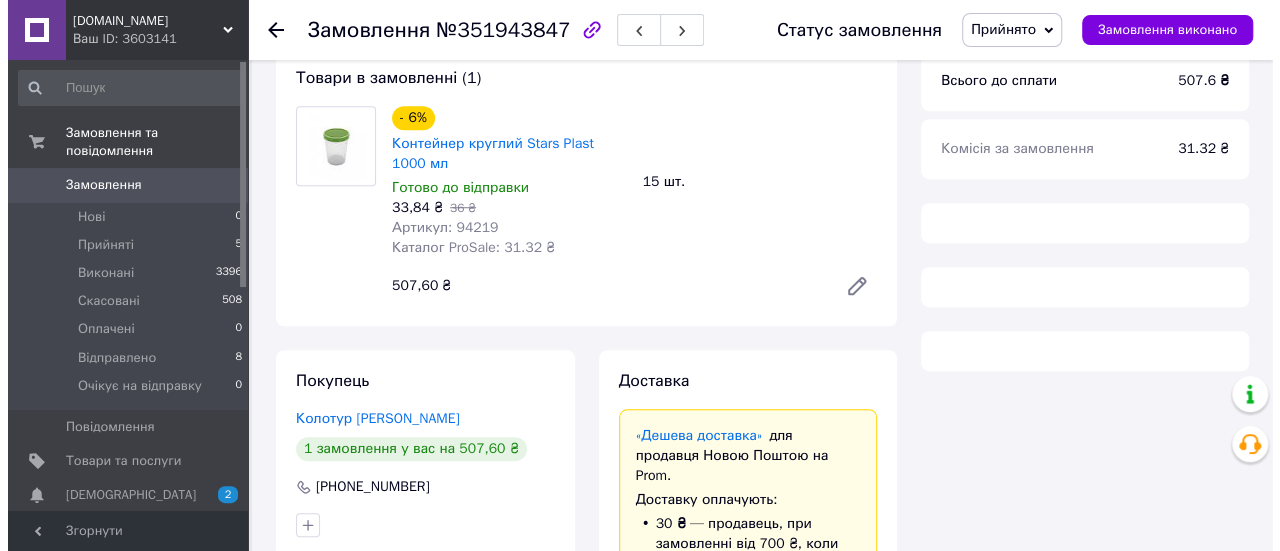 scroll, scrollTop: 954, scrollLeft: 0, axis: vertical 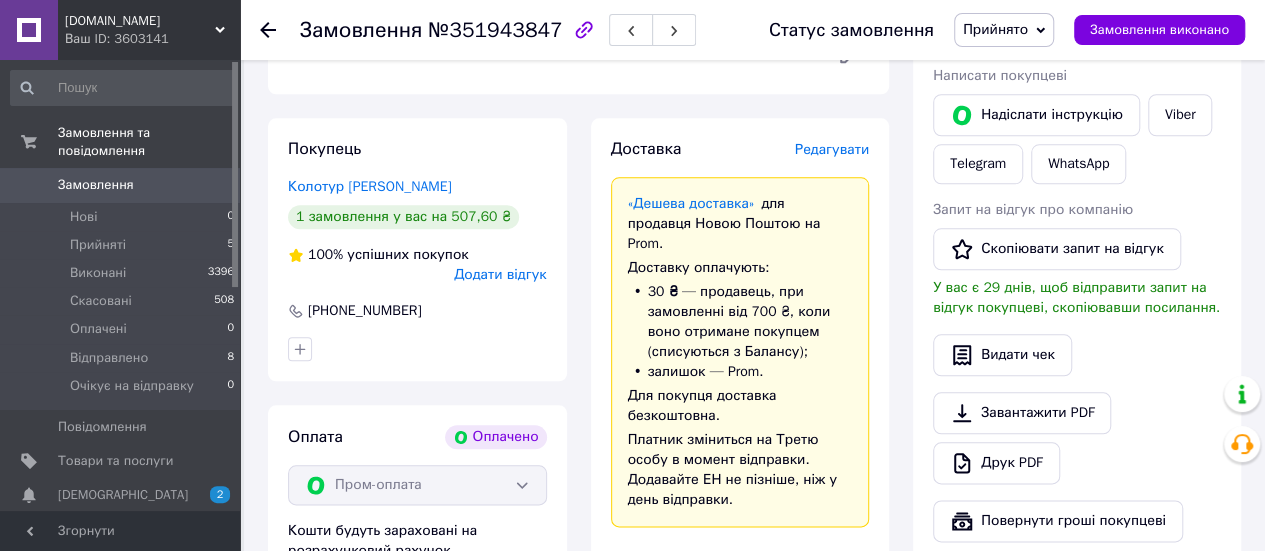 click on "Редагувати" at bounding box center (832, 149) 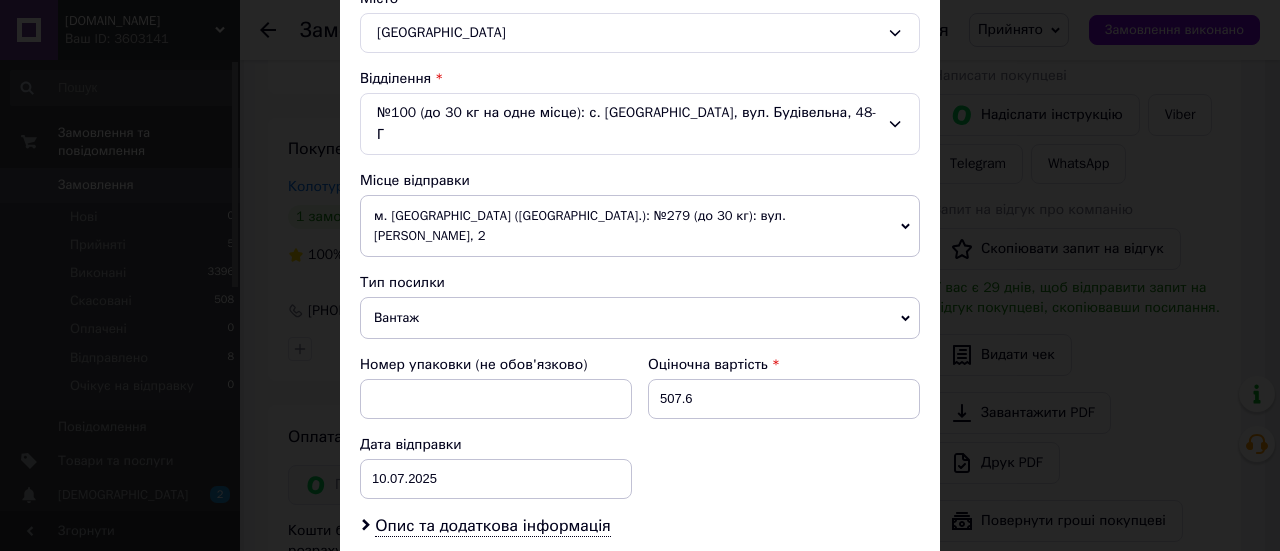 scroll, scrollTop: 600, scrollLeft: 0, axis: vertical 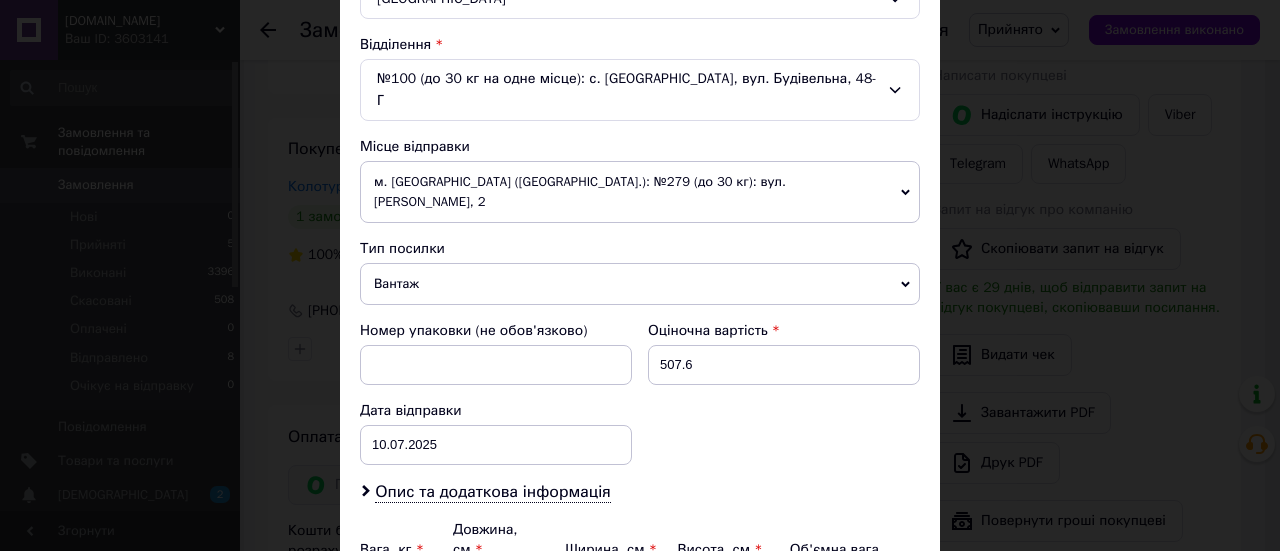 click on "Вага, кг   * 5 Довжина, см   * 20 Ширина, см   * 40 Висота, см   * 25 Об'ємна вага 5" at bounding box center [640, 562] 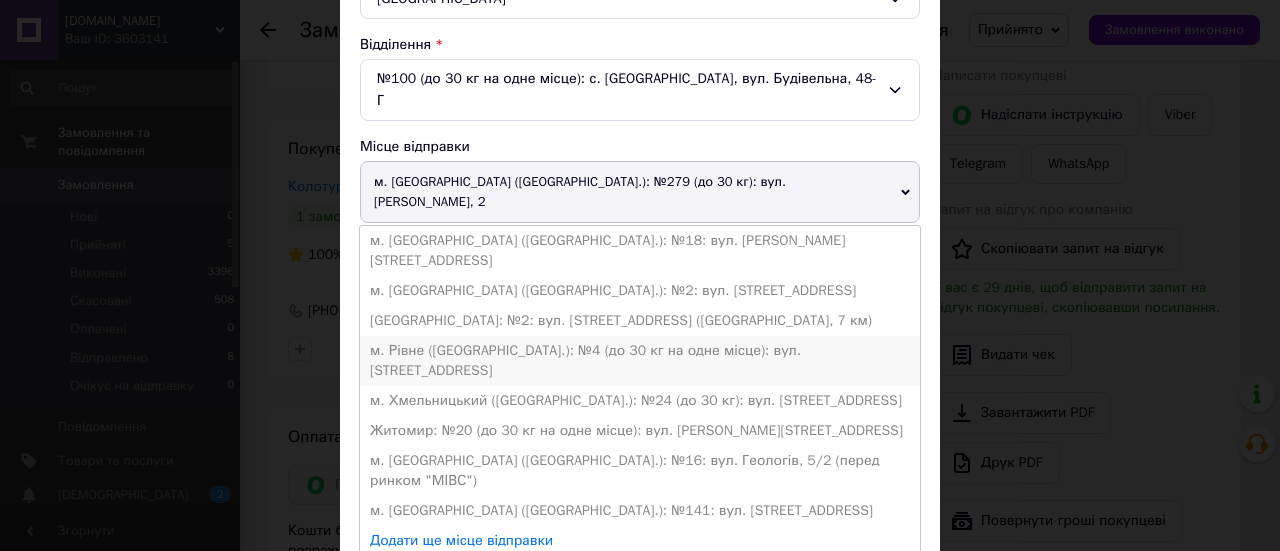 click on "м. Рівне ([GEOGRAPHIC_DATA].): №4 (до 30 кг на одне місце): вул. [STREET_ADDRESS]" at bounding box center [640, 361] 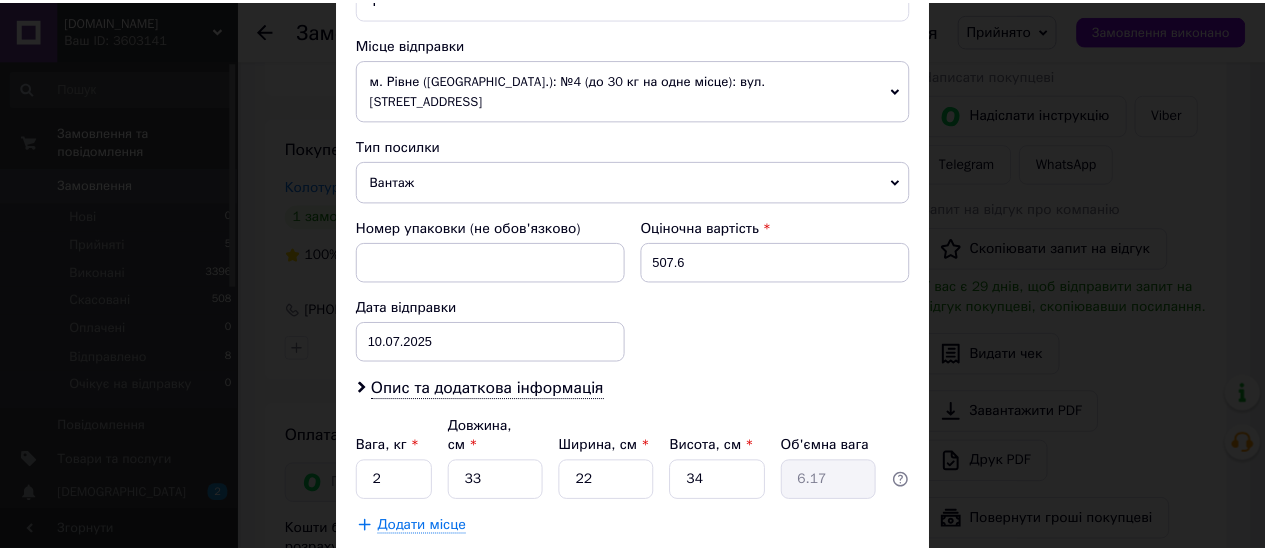 scroll, scrollTop: 768, scrollLeft: 0, axis: vertical 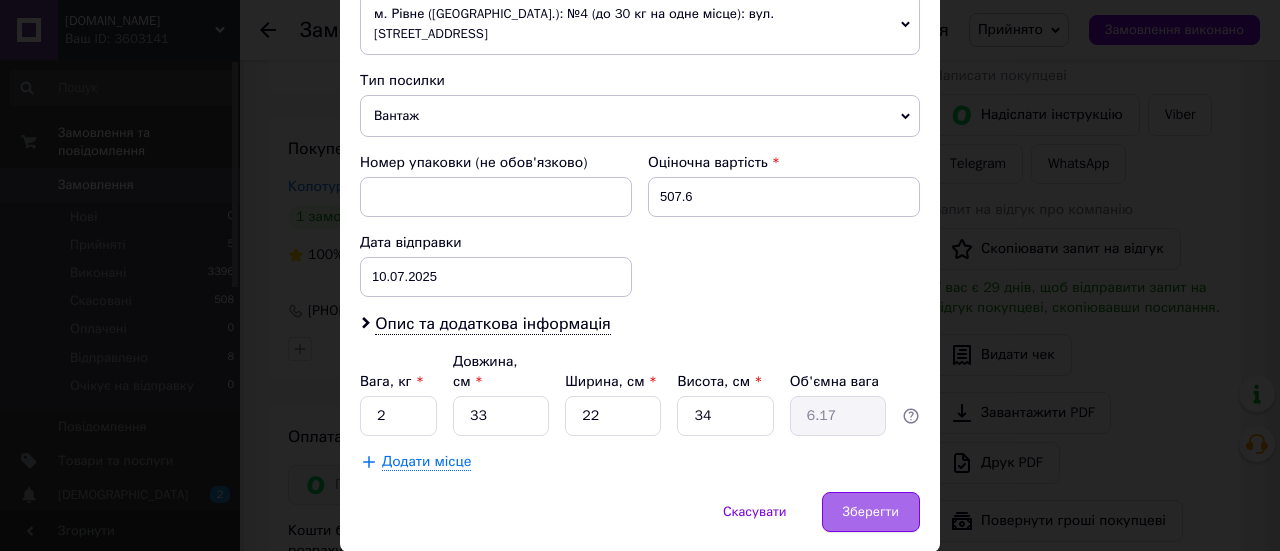 click on "Зберегти" at bounding box center (871, 512) 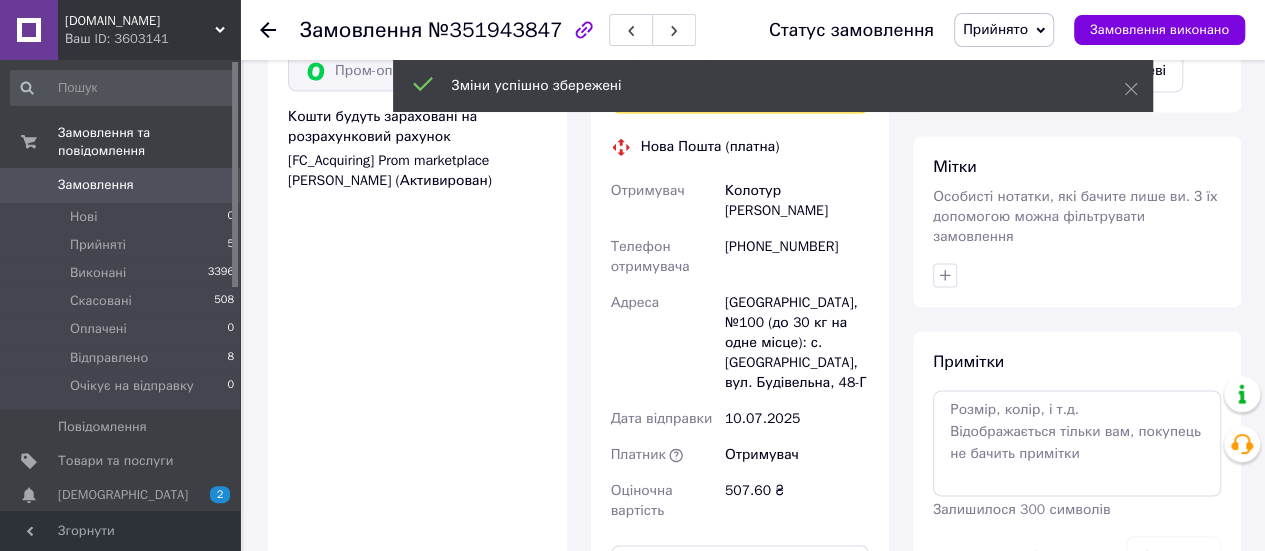 scroll, scrollTop: 1454, scrollLeft: 0, axis: vertical 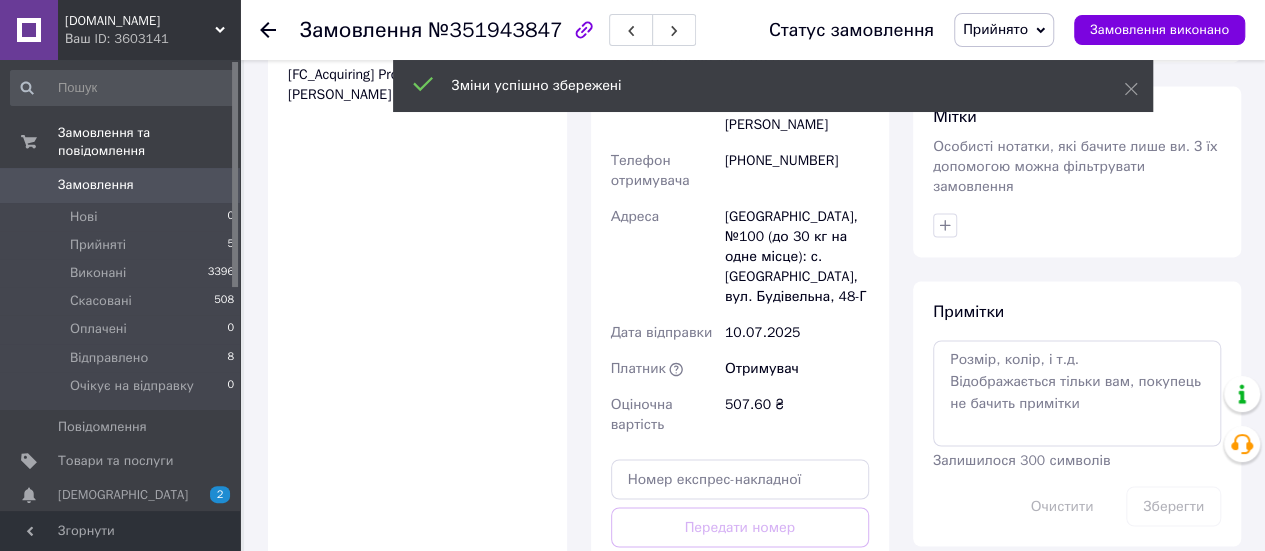 click on "Згенерувати ЕН" at bounding box center [740, 616] 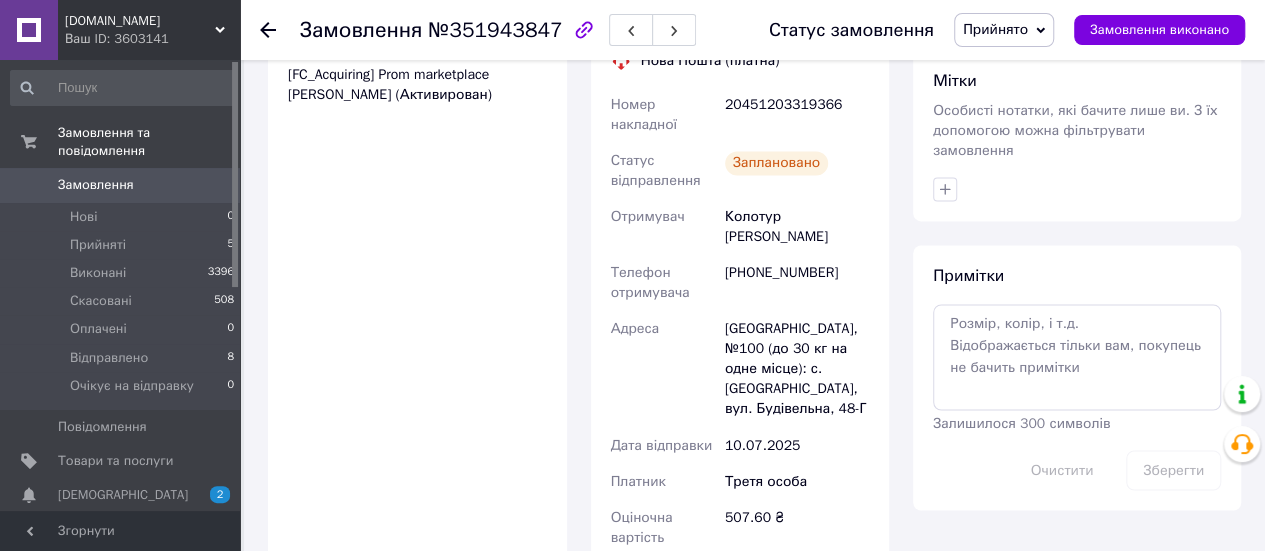 click 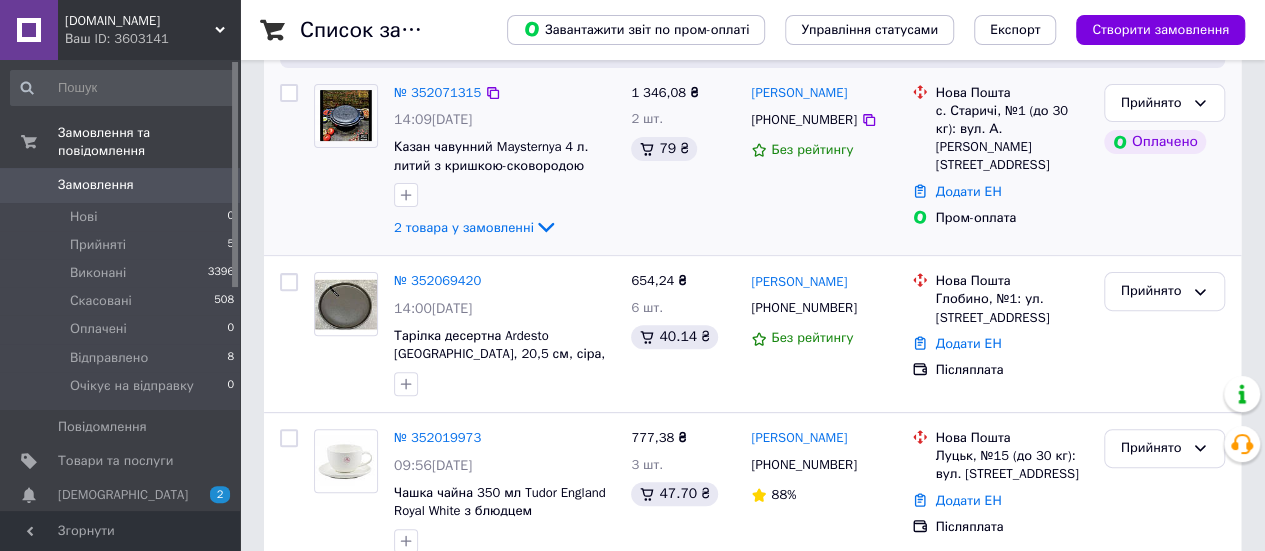 scroll, scrollTop: 0, scrollLeft: 0, axis: both 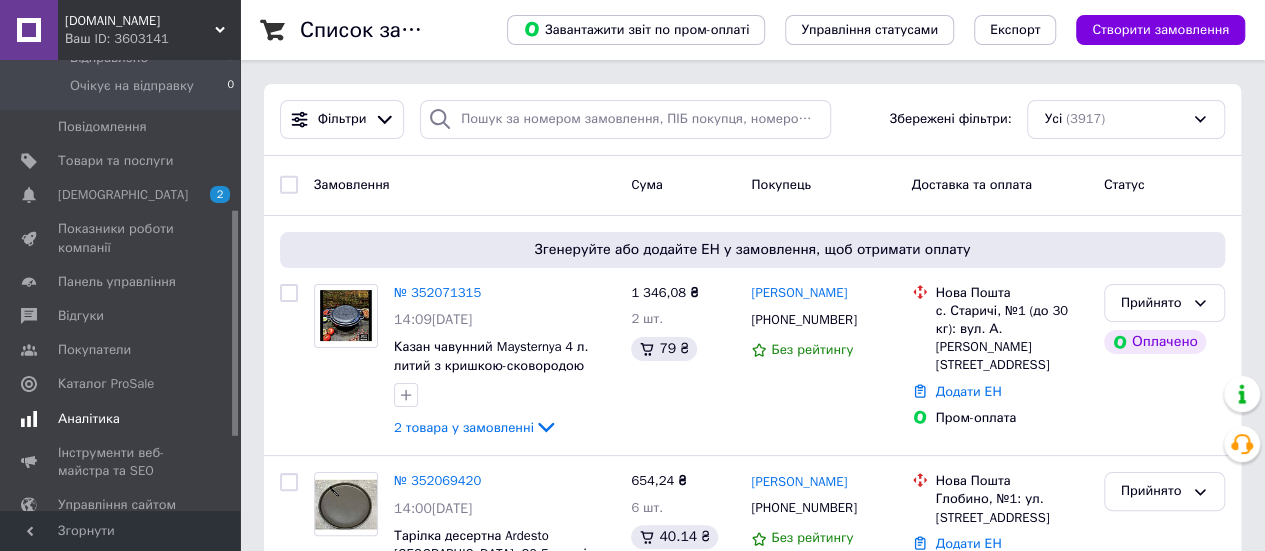 click on "Аналітика" at bounding box center [89, 419] 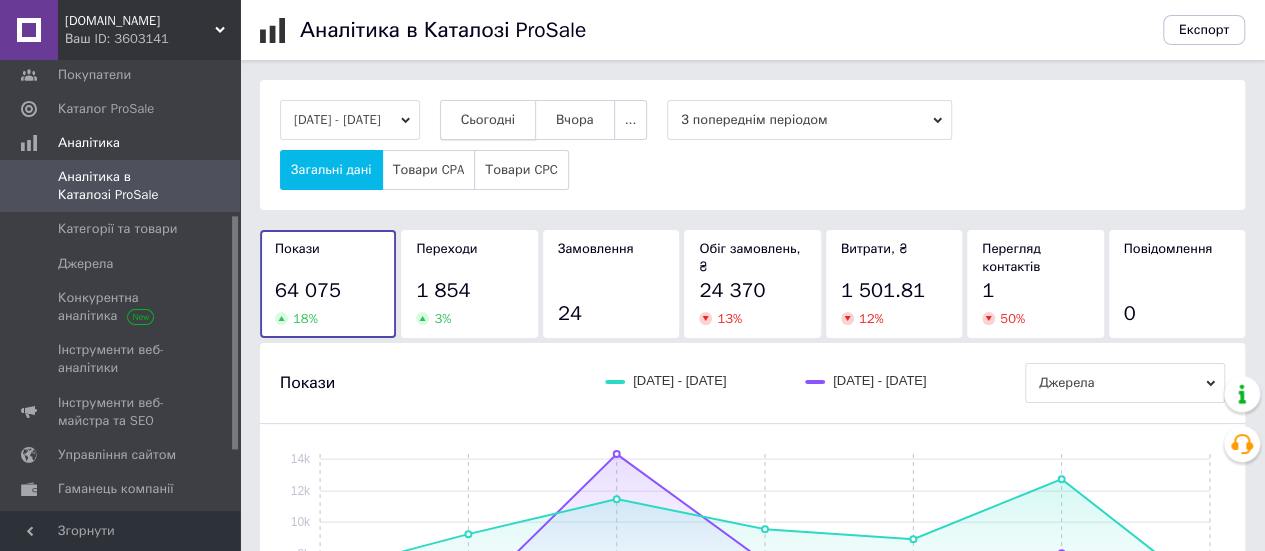 click on "Сьогодні" at bounding box center (488, 120) 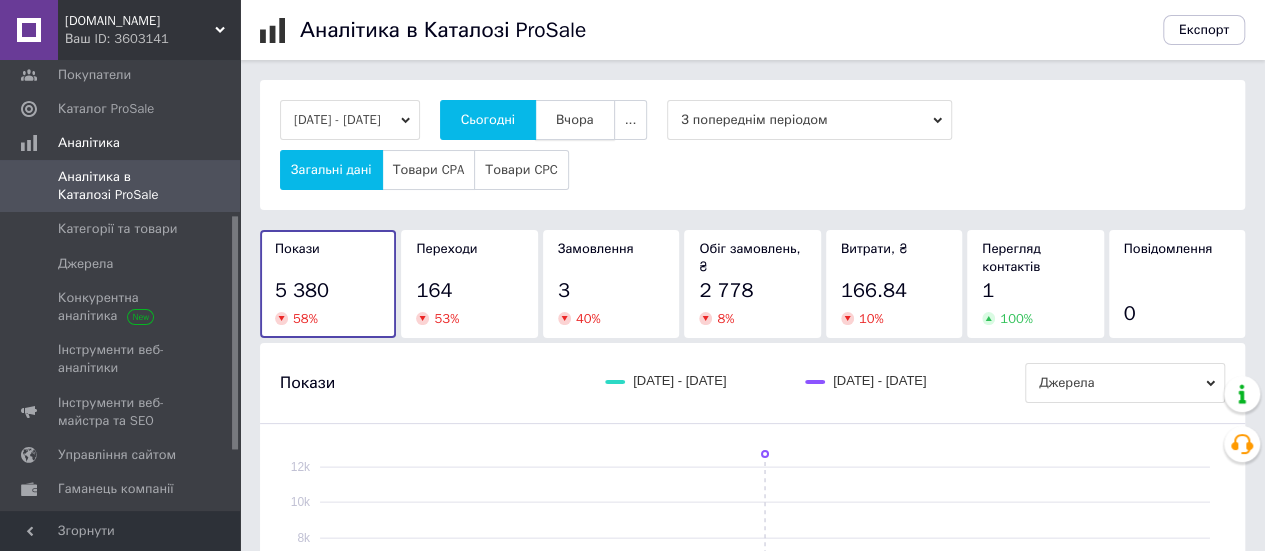 click on "Вчора" at bounding box center [575, 120] 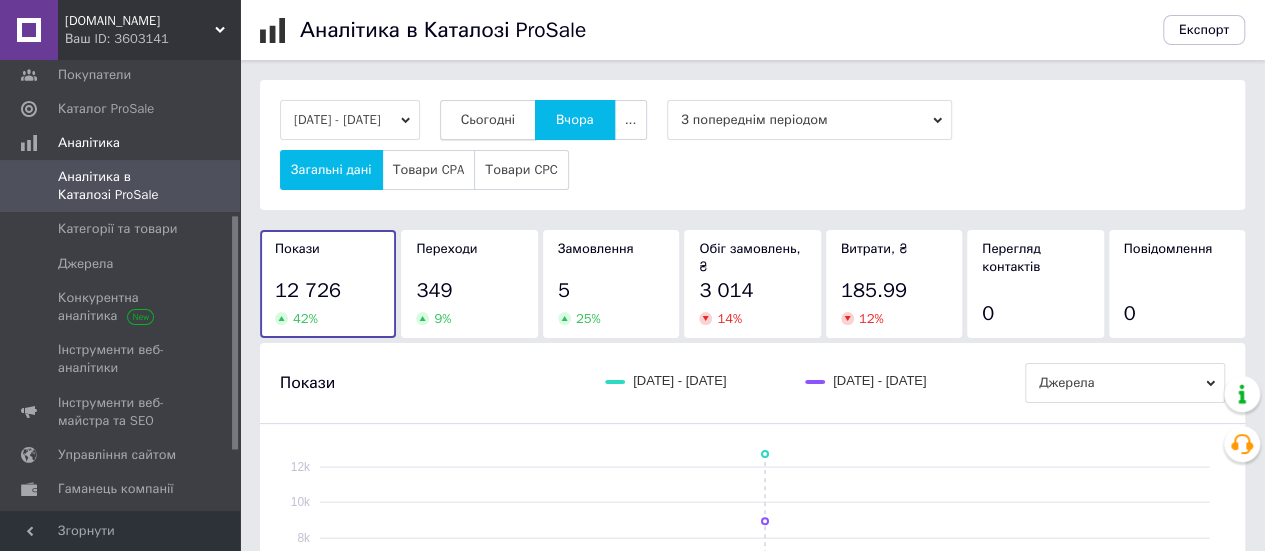 click on "Сьогодні" at bounding box center (488, 120) 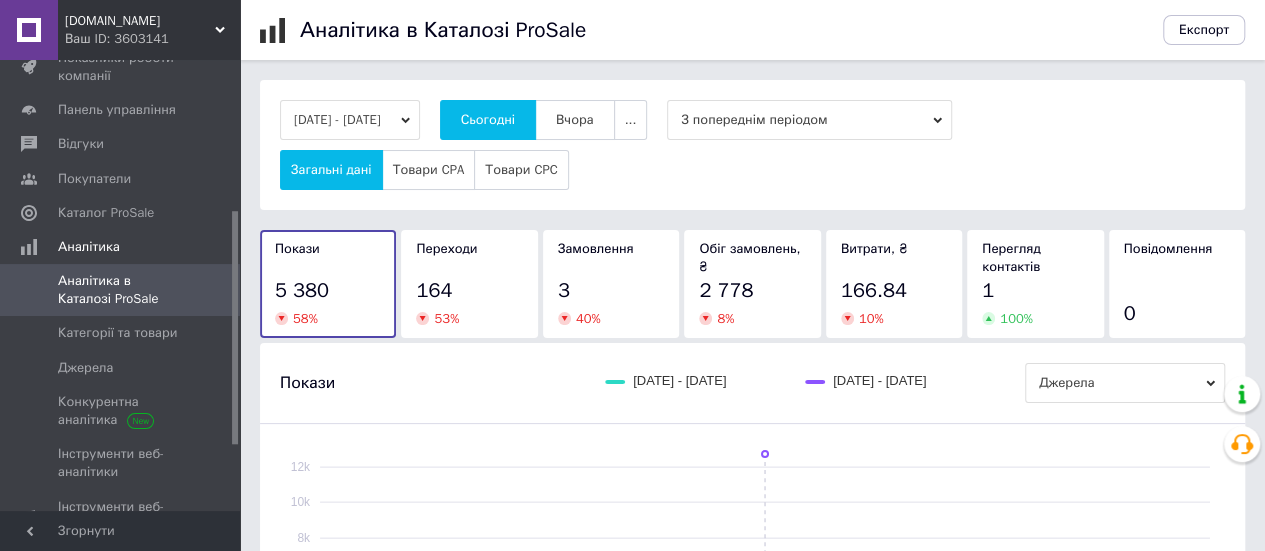 scroll, scrollTop: 0, scrollLeft: 0, axis: both 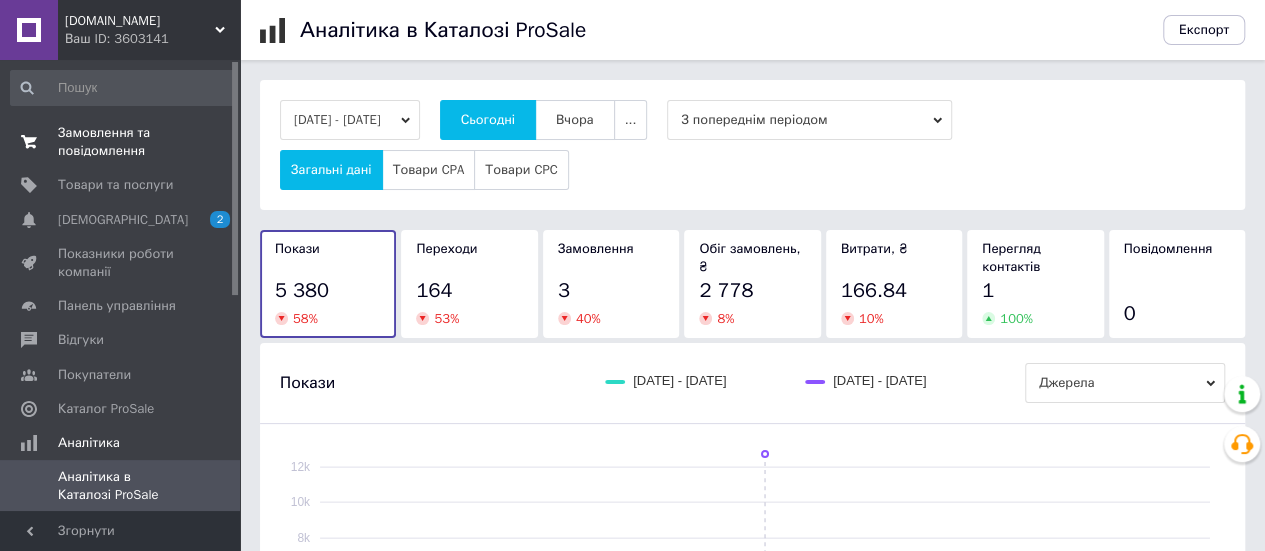 click at bounding box center [29, 142] 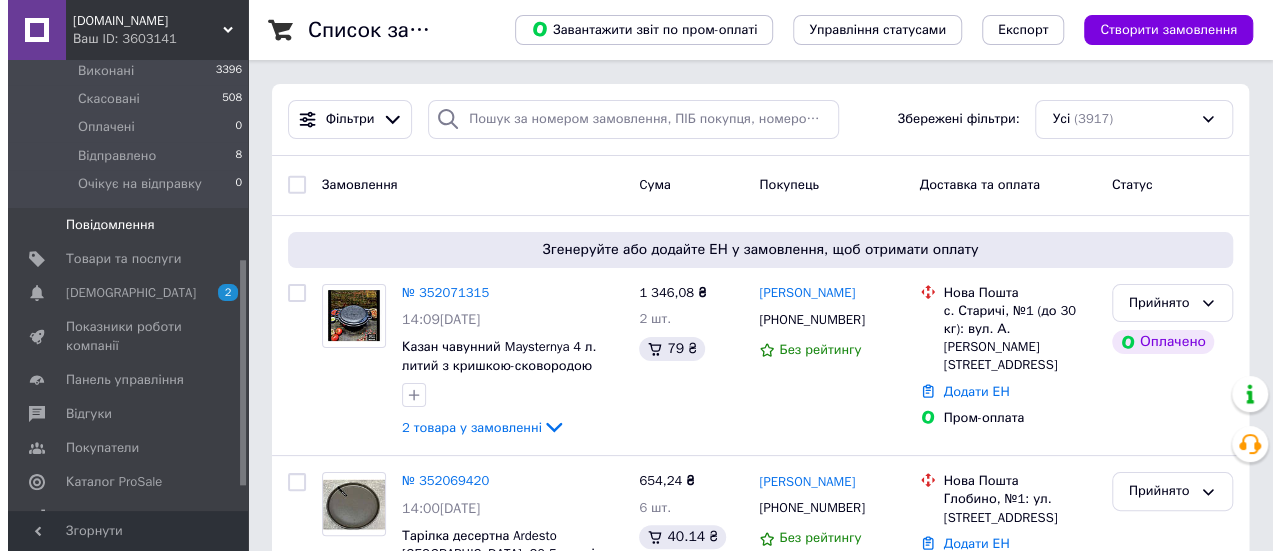 scroll, scrollTop: 400, scrollLeft: 0, axis: vertical 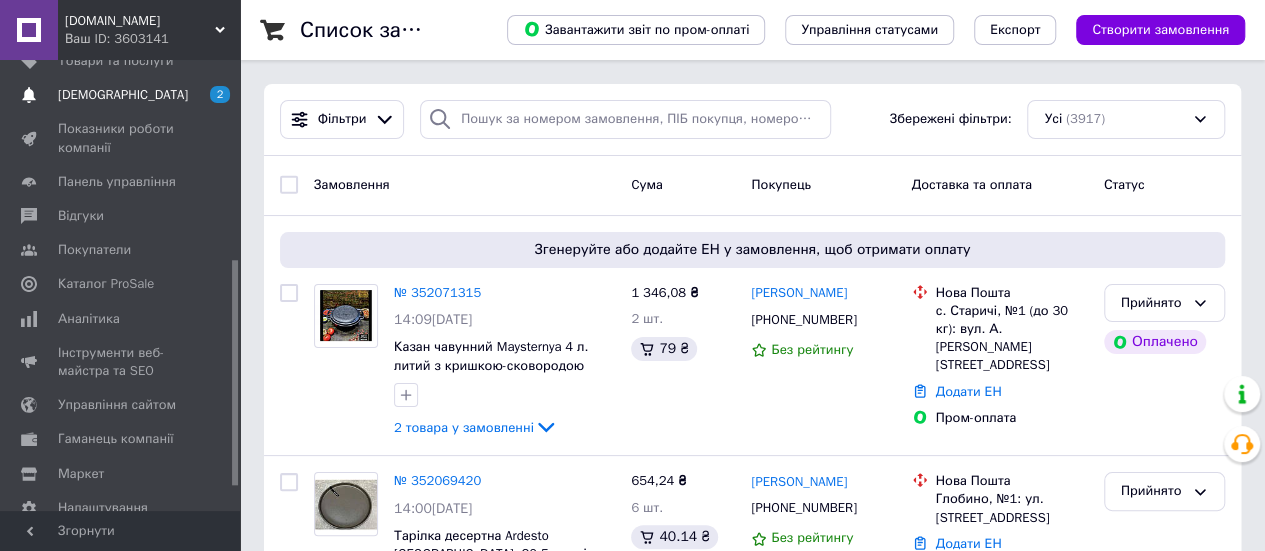 click on "[DEMOGRAPHIC_DATA]" at bounding box center (123, 95) 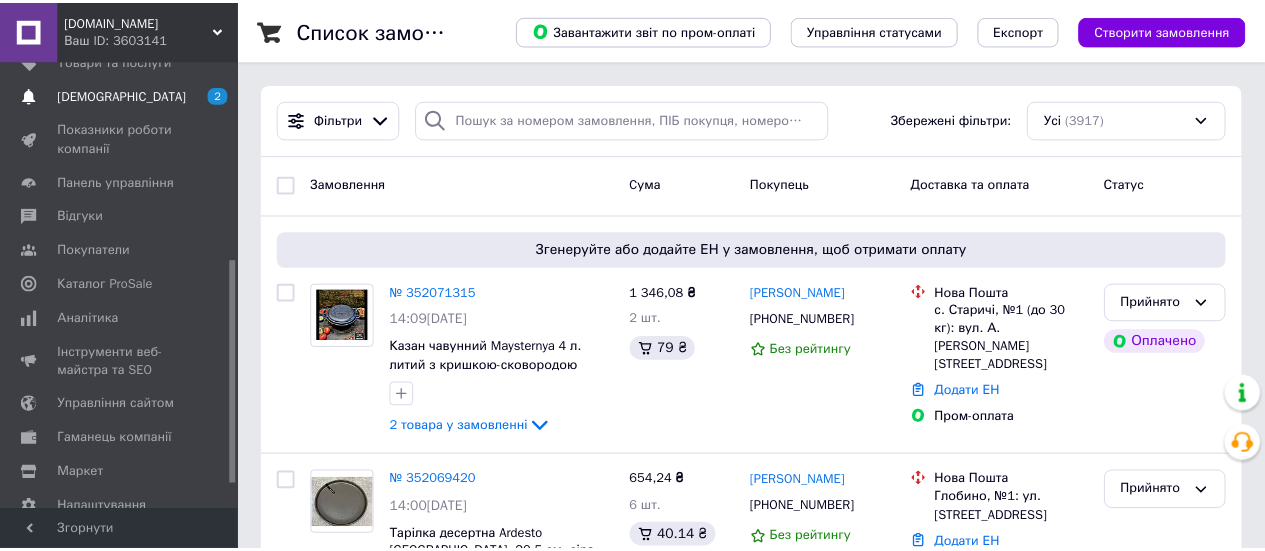 scroll, scrollTop: 142, scrollLeft: 0, axis: vertical 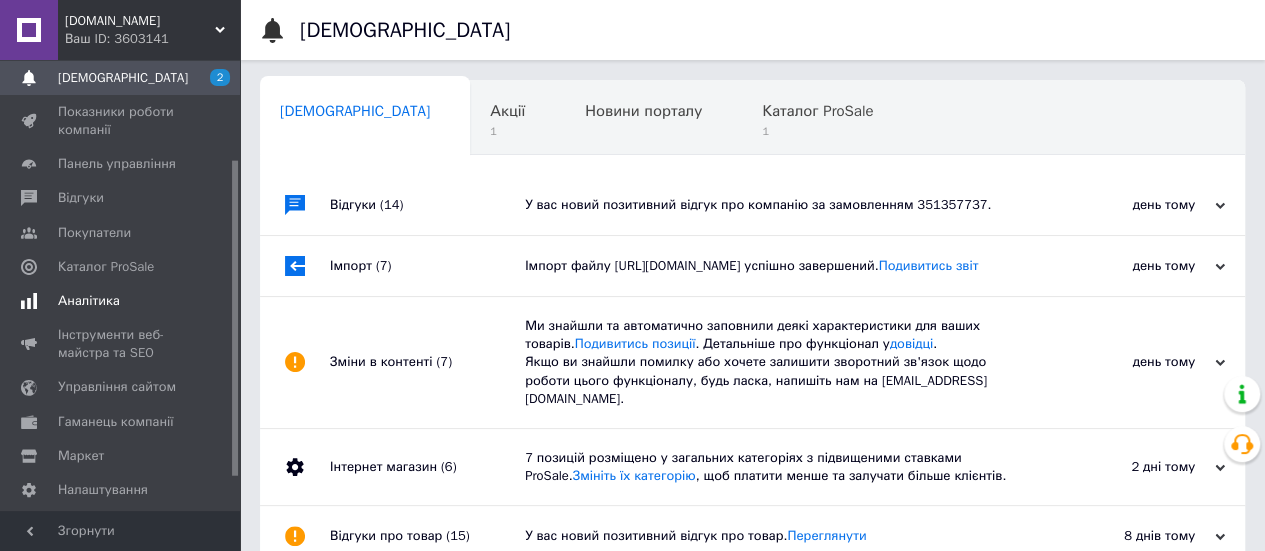 click on "Аналітика" at bounding box center [89, 301] 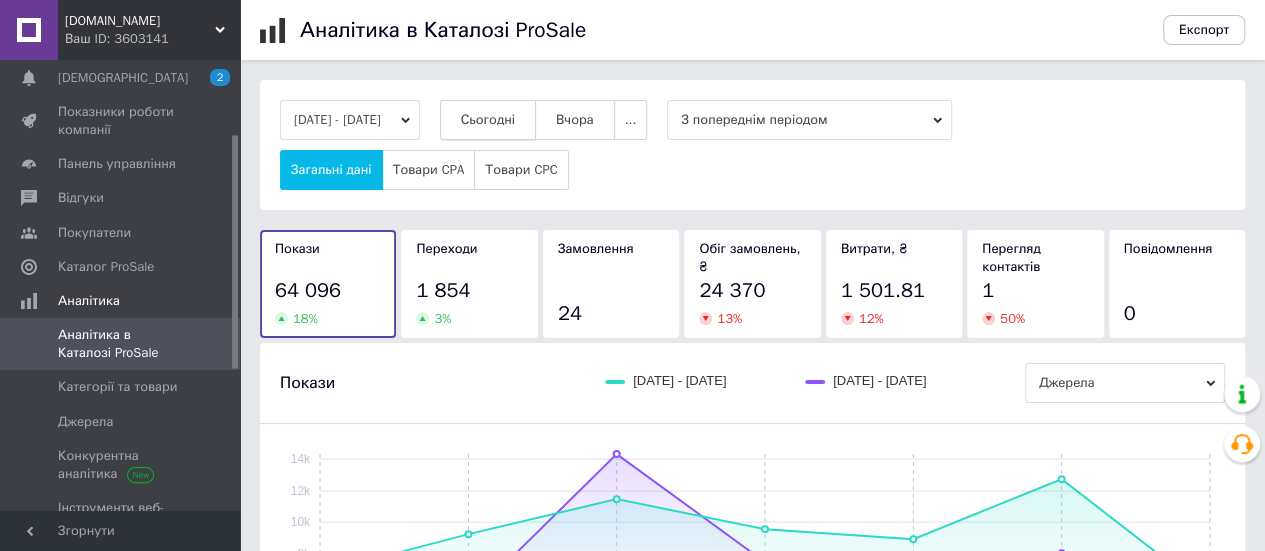click on "Сьогодні" at bounding box center [488, 120] 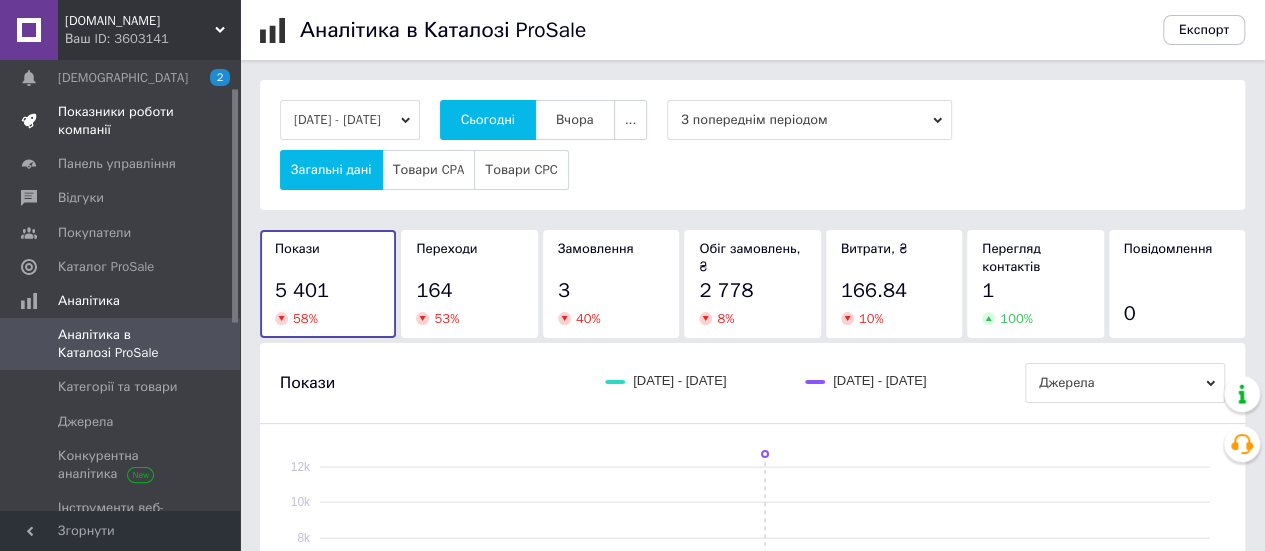 scroll, scrollTop: 0, scrollLeft: 0, axis: both 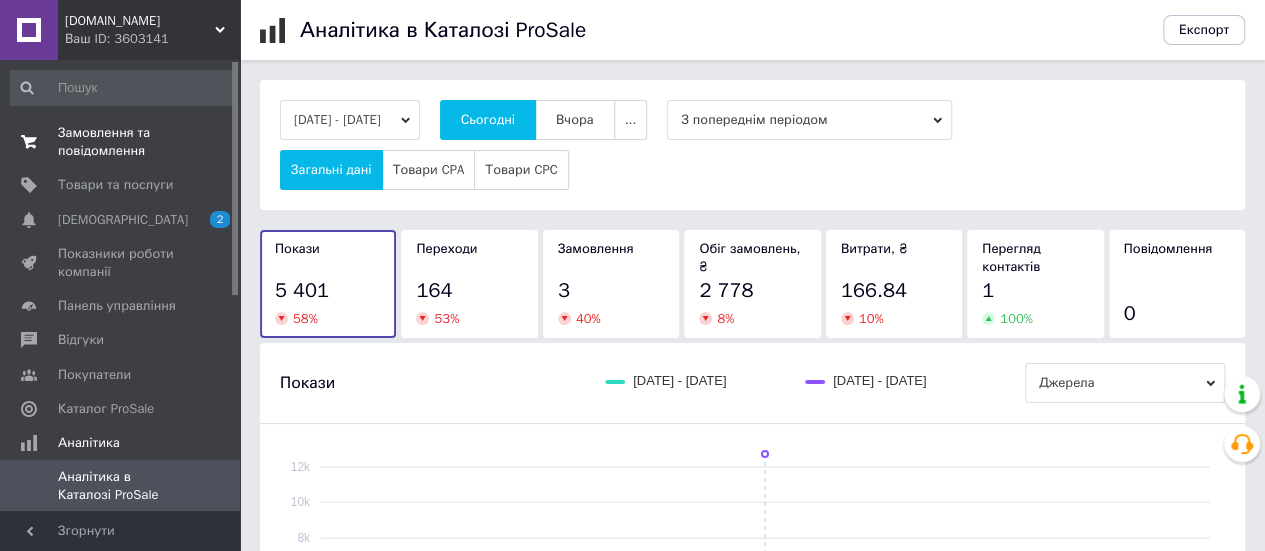 click on "Замовлення та повідомлення" at bounding box center (121, 142) 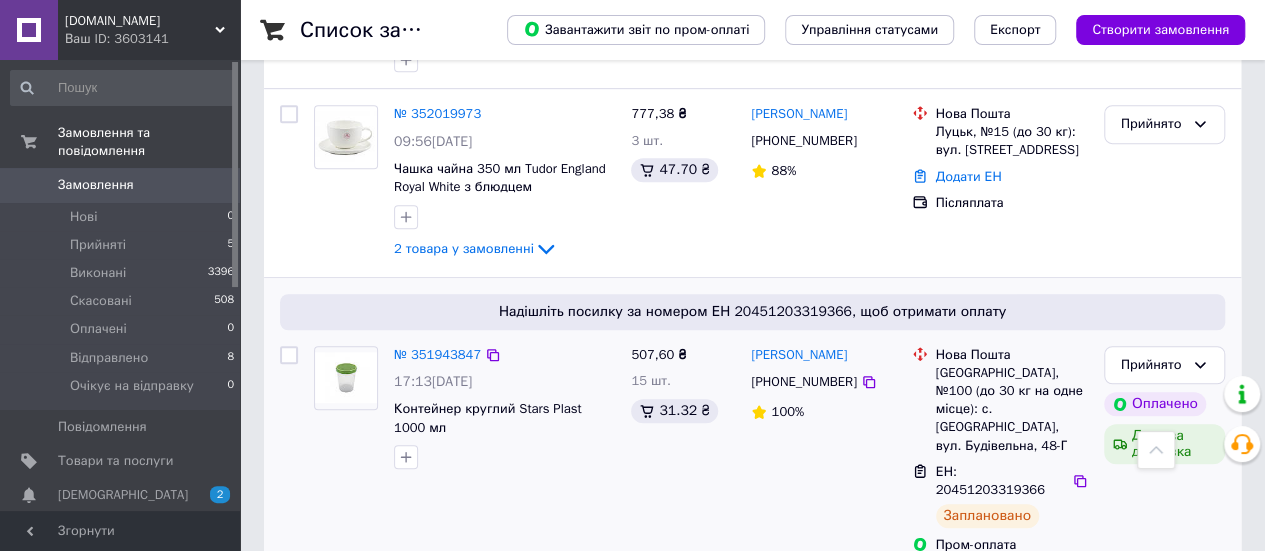 scroll, scrollTop: 400, scrollLeft: 0, axis: vertical 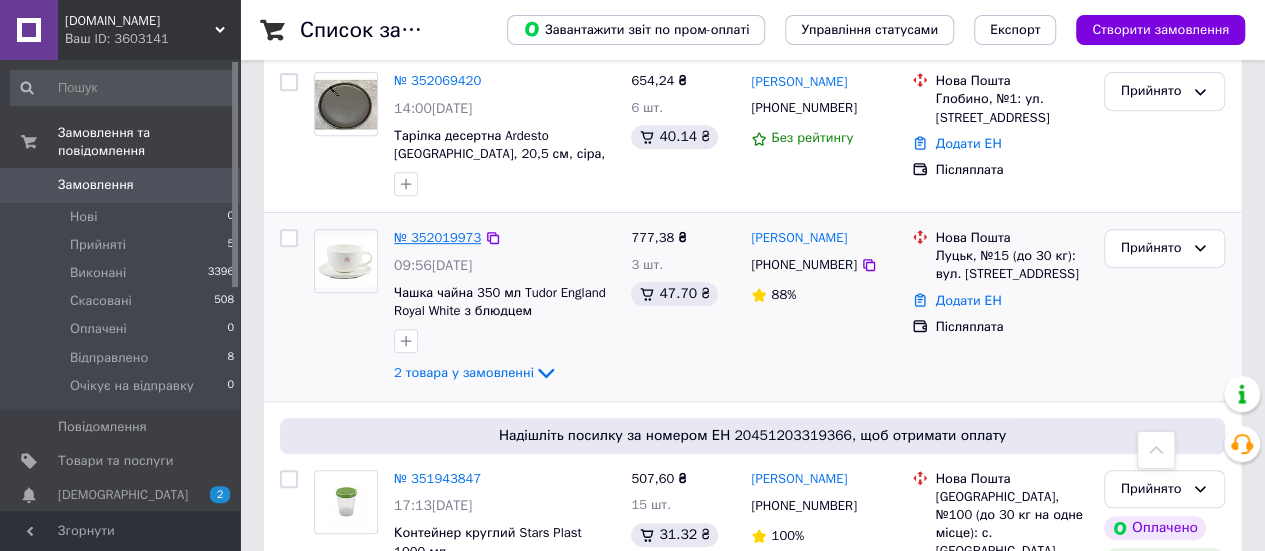 click on "№ 352019973" at bounding box center (437, 237) 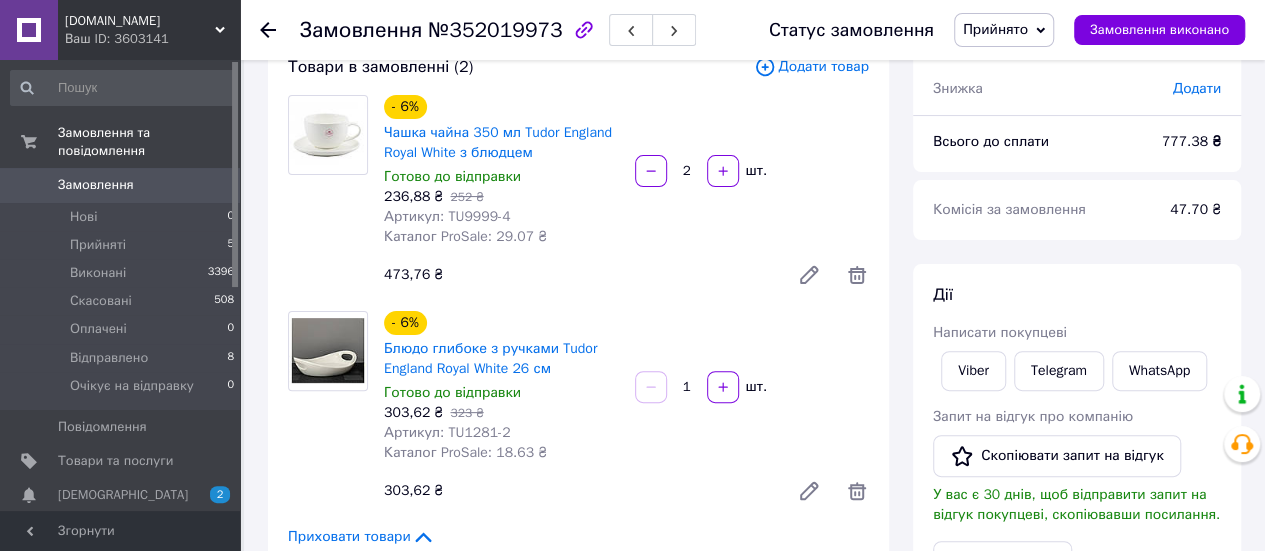 scroll, scrollTop: 300, scrollLeft: 0, axis: vertical 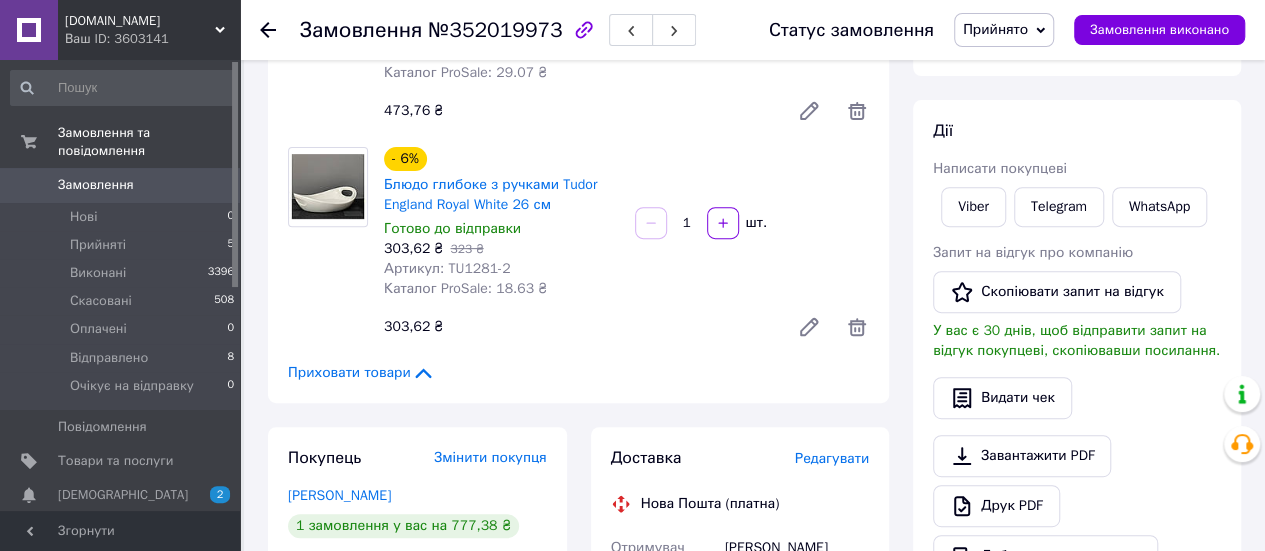 click 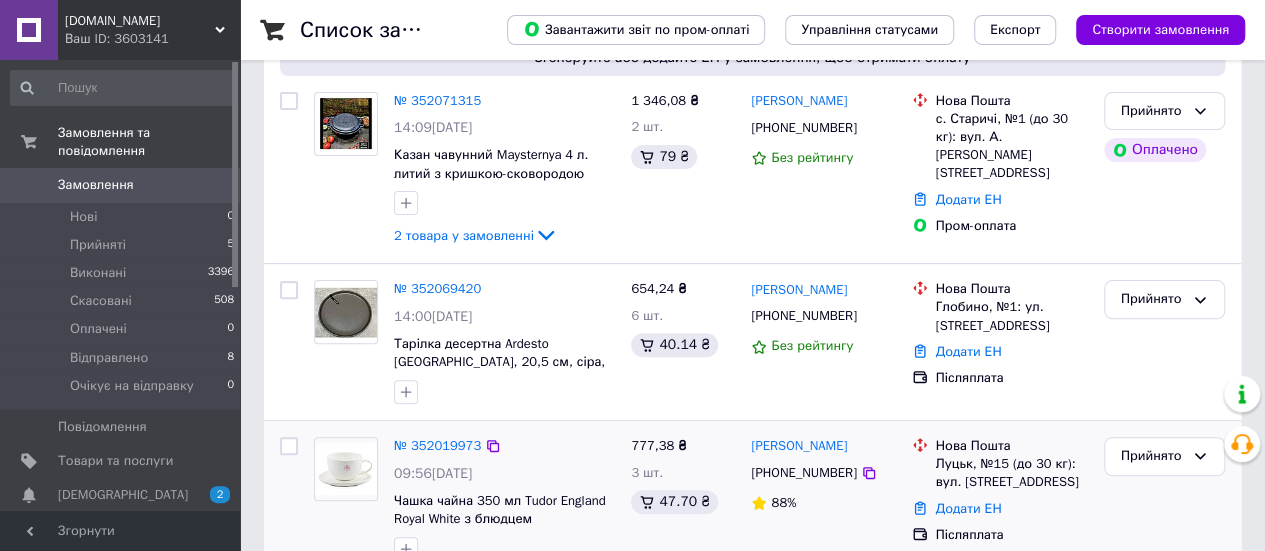 scroll, scrollTop: 200, scrollLeft: 0, axis: vertical 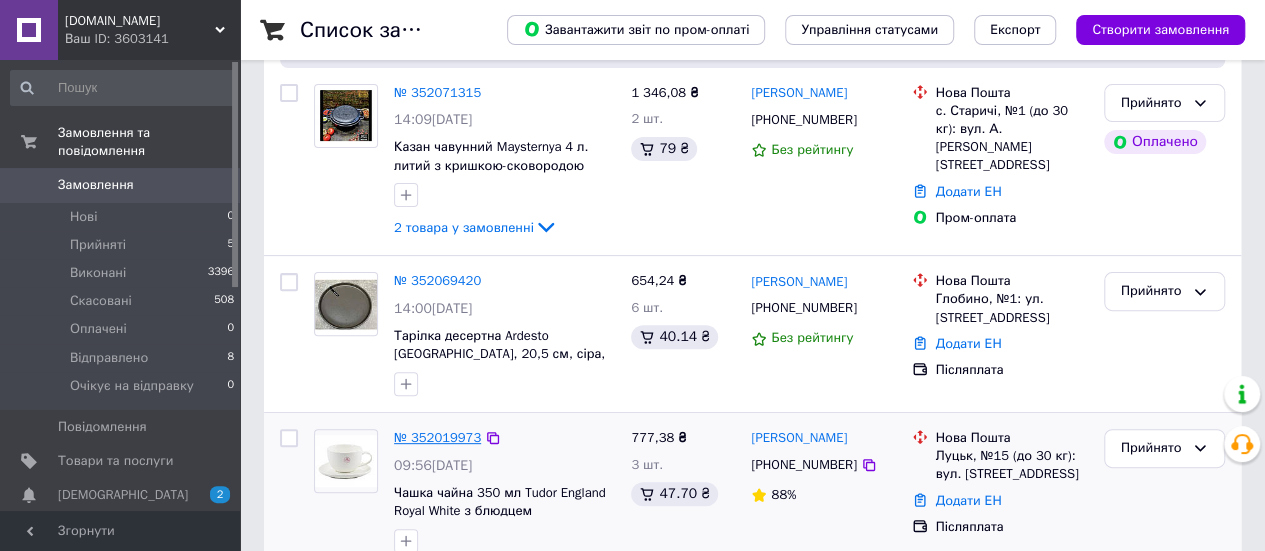 click on "№ 352019973" at bounding box center [437, 437] 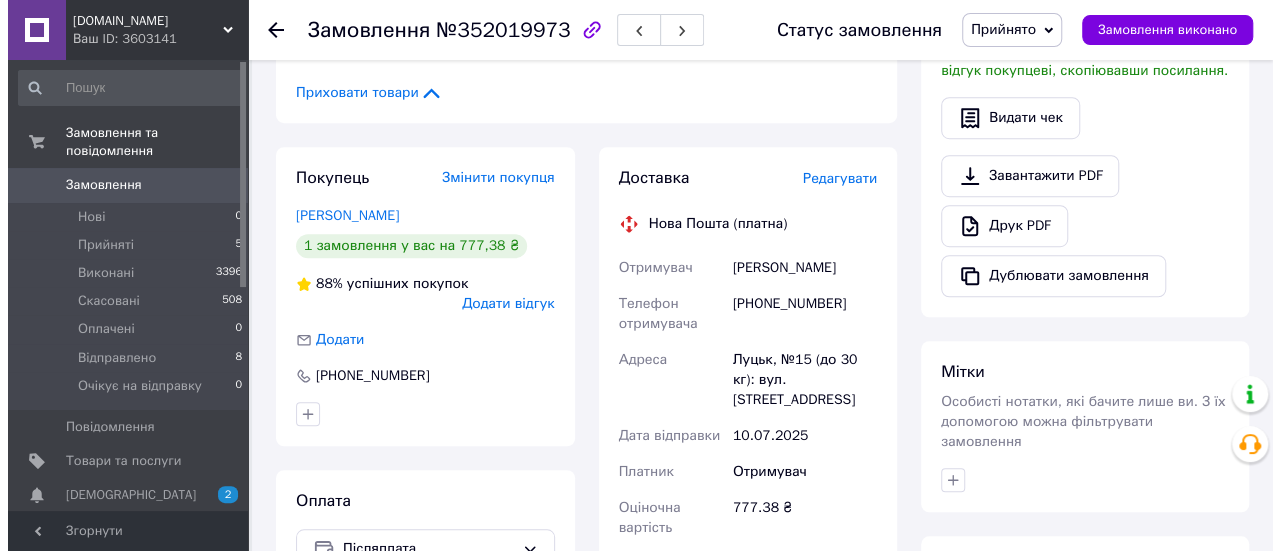 scroll, scrollTop: 700, scrollLeft: 0, axis: vertical 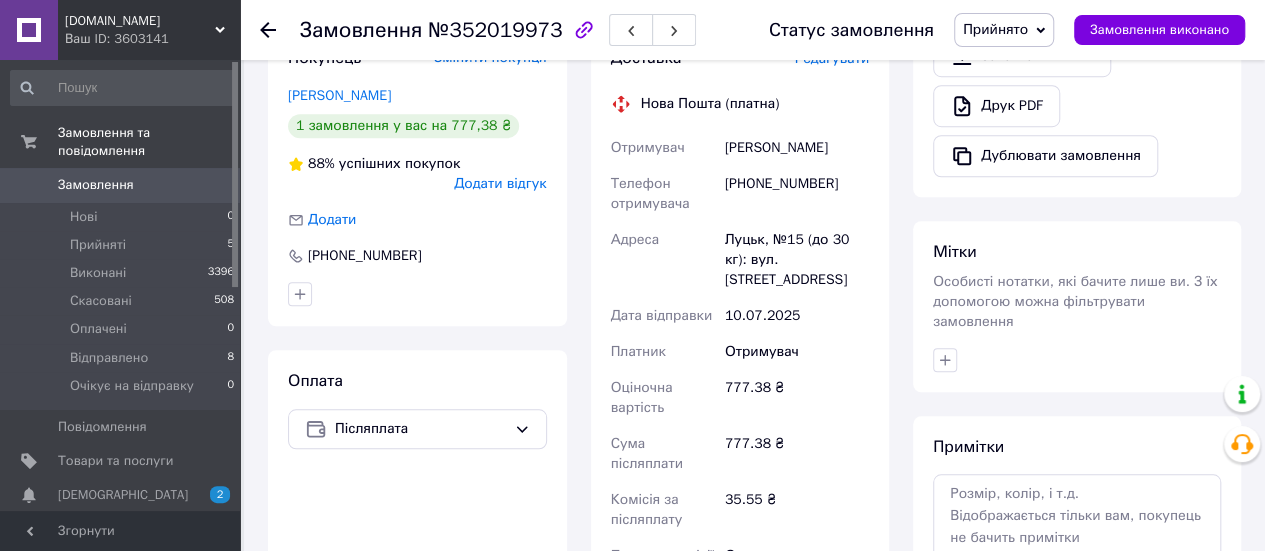click on "Редагувати" at bounding box center [832, 58] 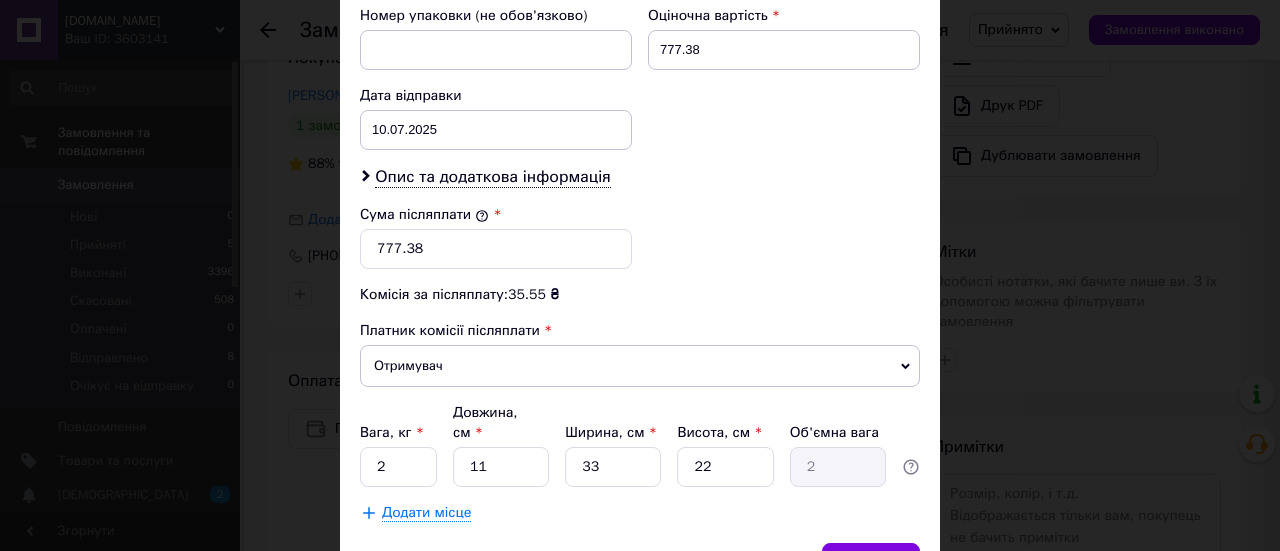 scroll, scrollTop: 964, scrollLeft: 0, axis: vertical 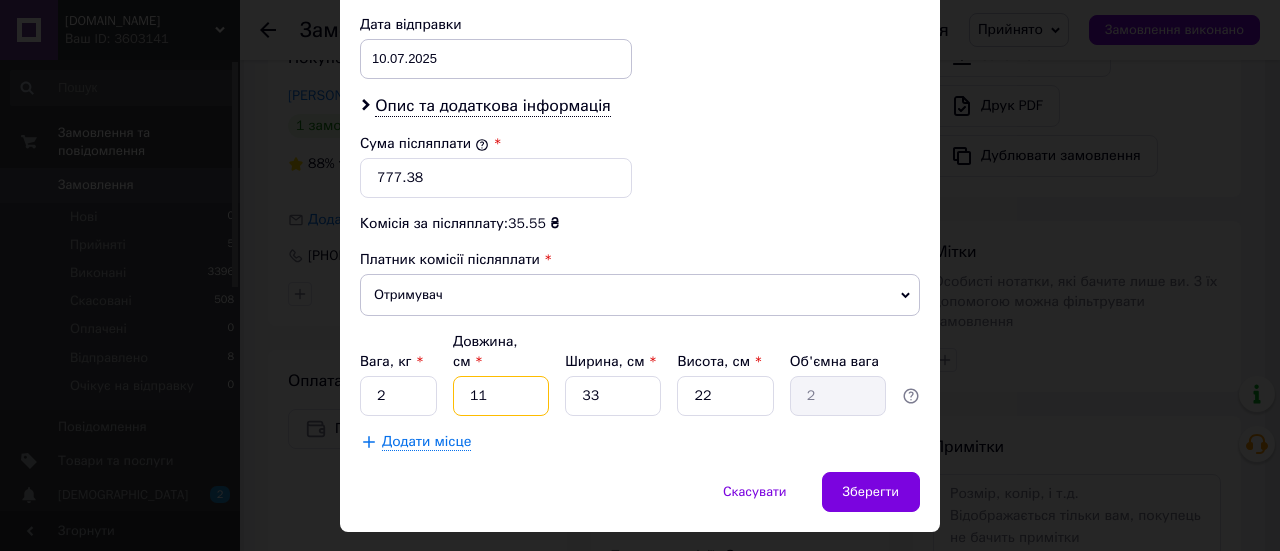 drag, startPoint x: 461, startPoint y: 344, endPoint x: 443, endPoint y: 342, distance: 18.110771 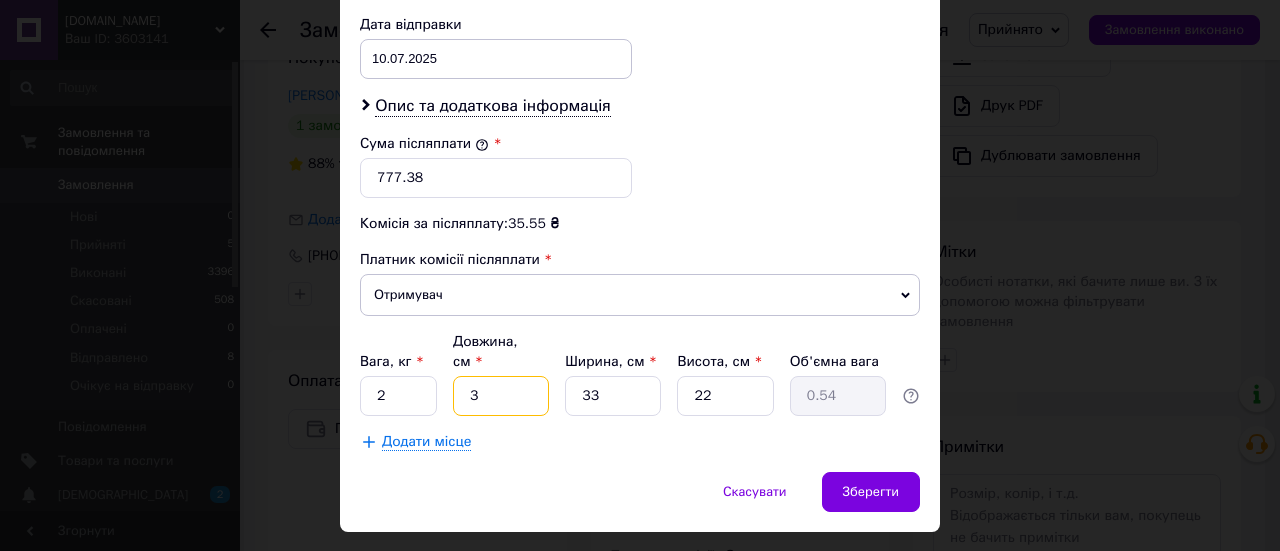 type on "32" 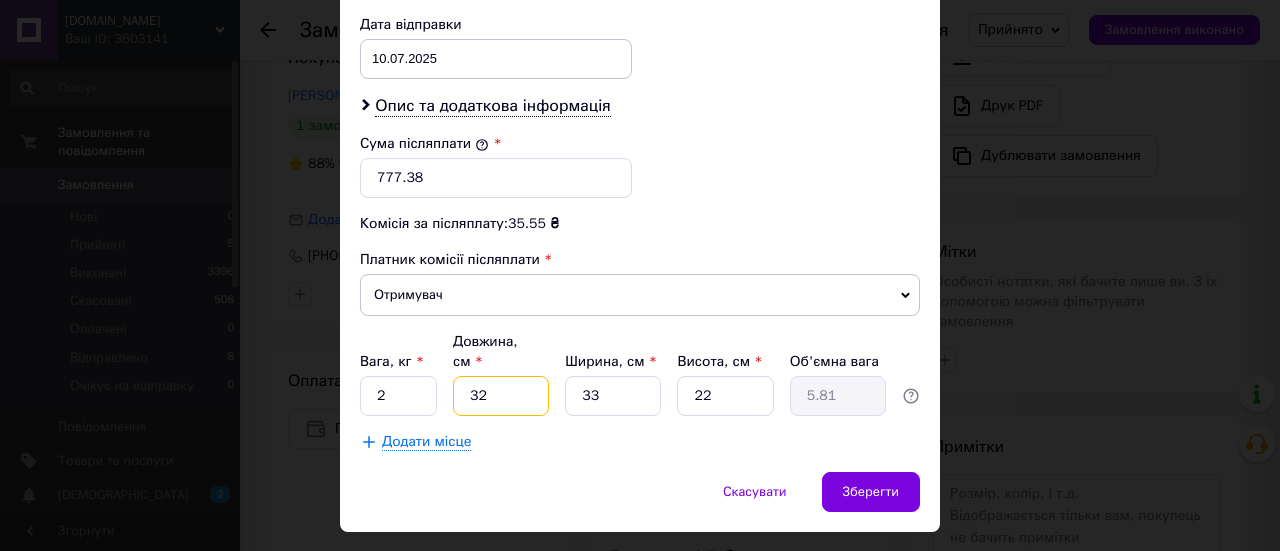 type on "32" 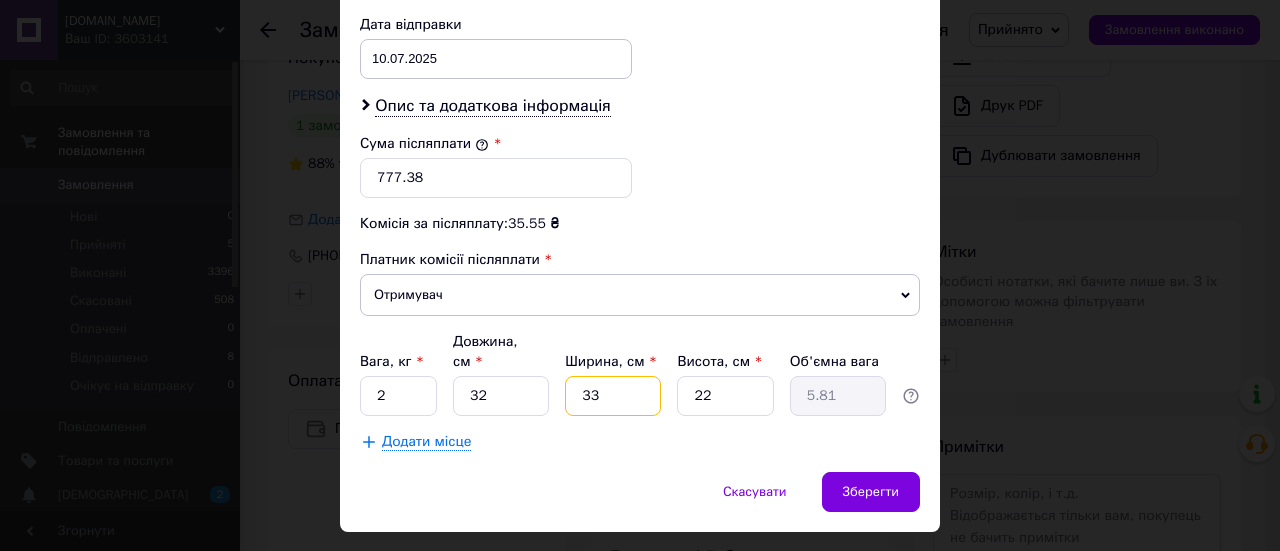 drag, startPoint x: 546, startPoint y: 337, endPoint x: 575, endPoint y: 347, distance: 30.675724 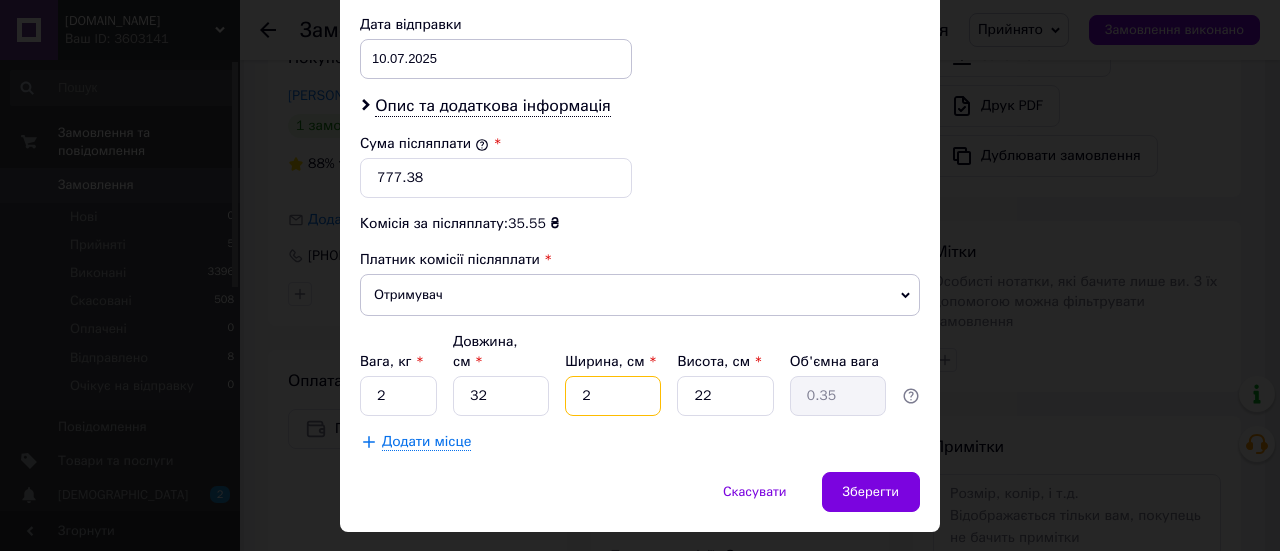 type on "26" 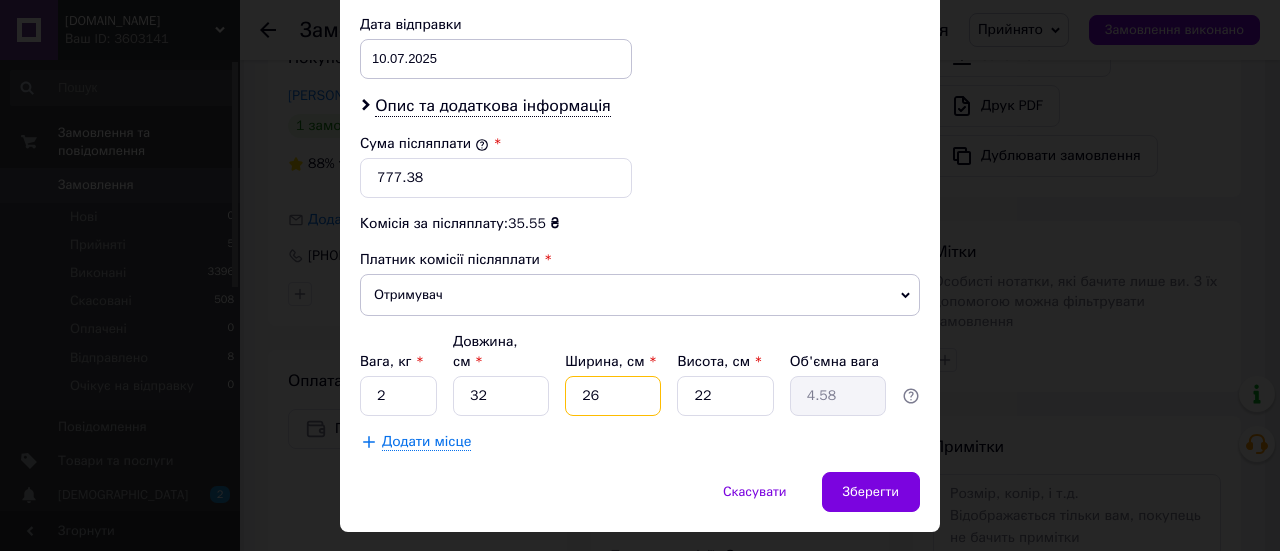 type on "26" 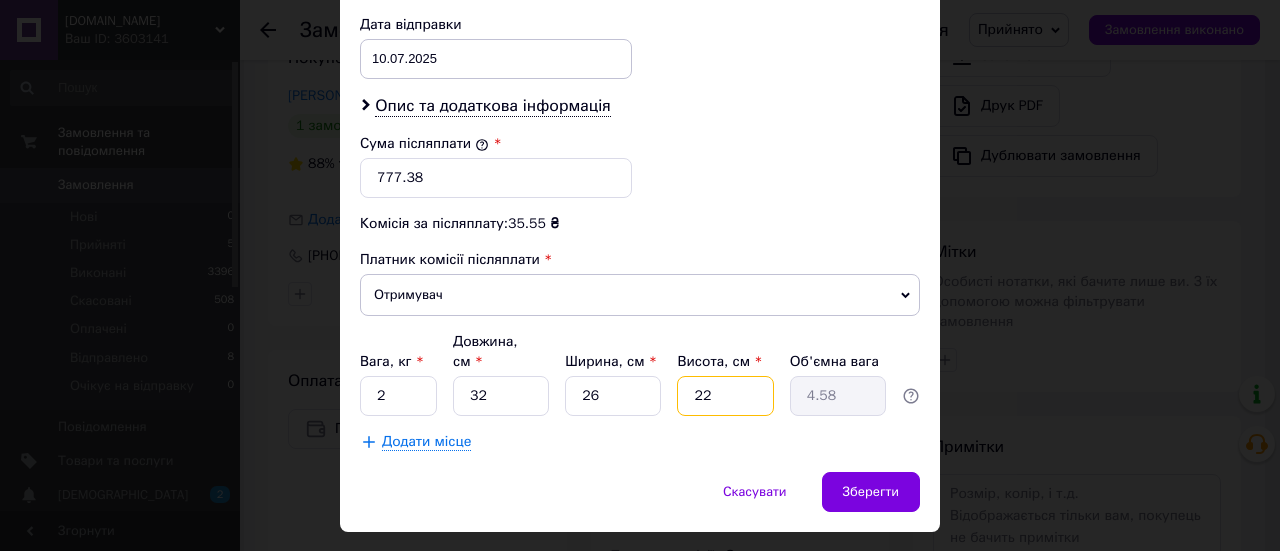 click on "22" at bounding box center [725, 396] 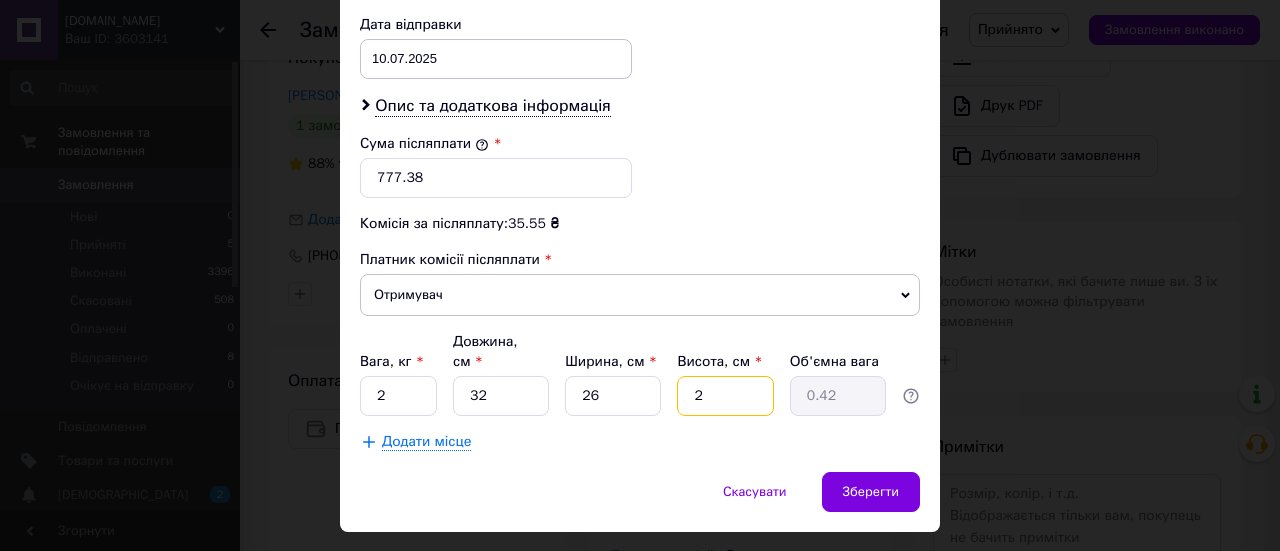 type 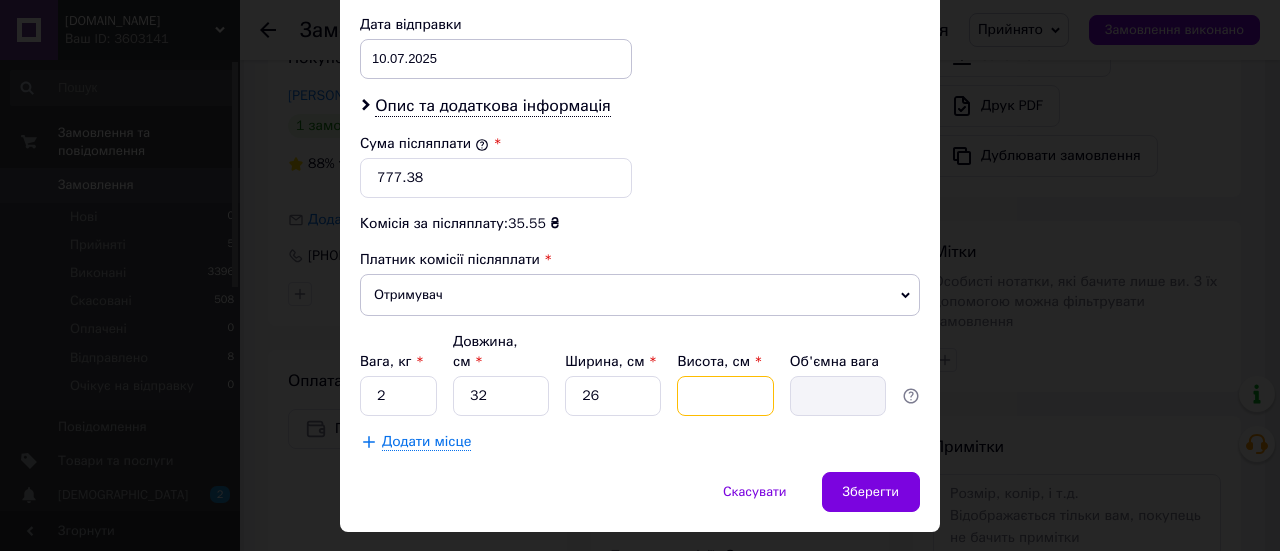 type on "1" 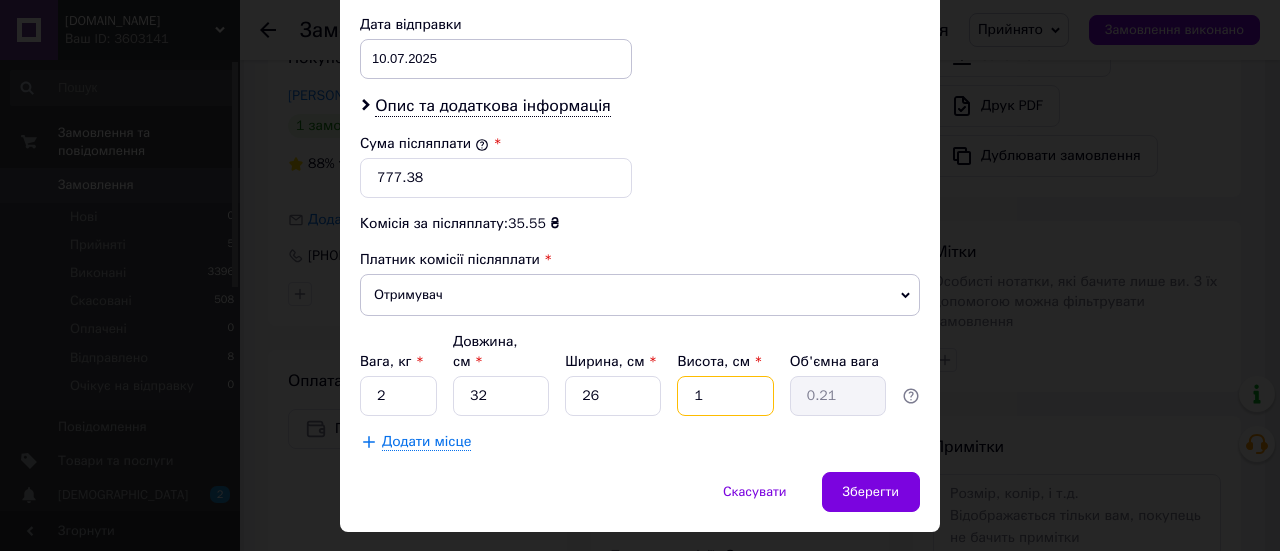 type on "19" 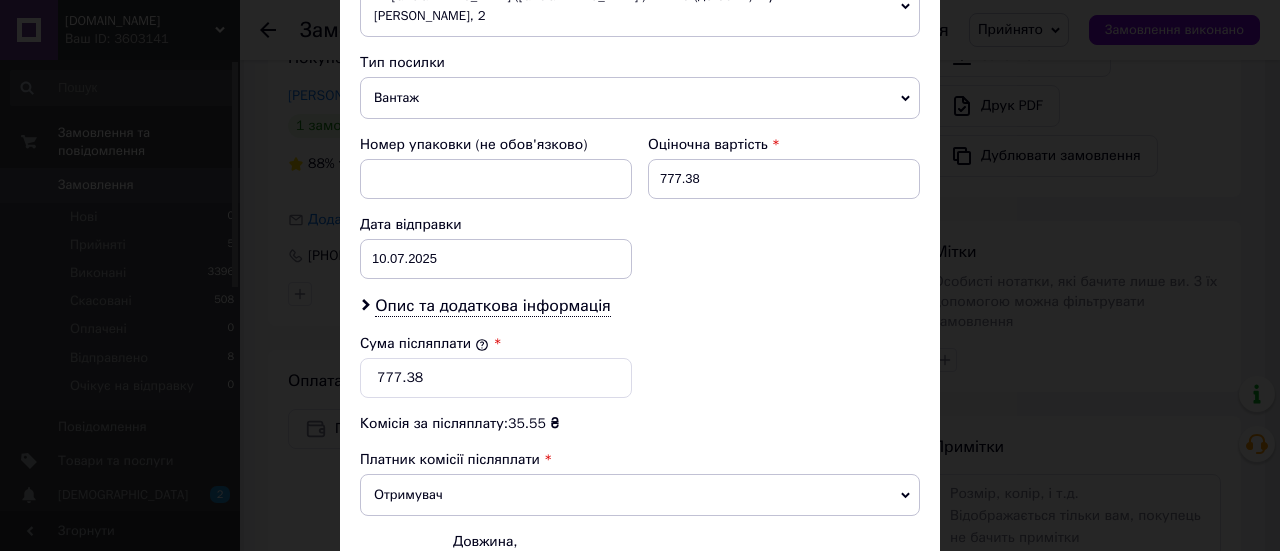 scroll, scrollTop: 664, scrollLeft: 0, axis: vertical 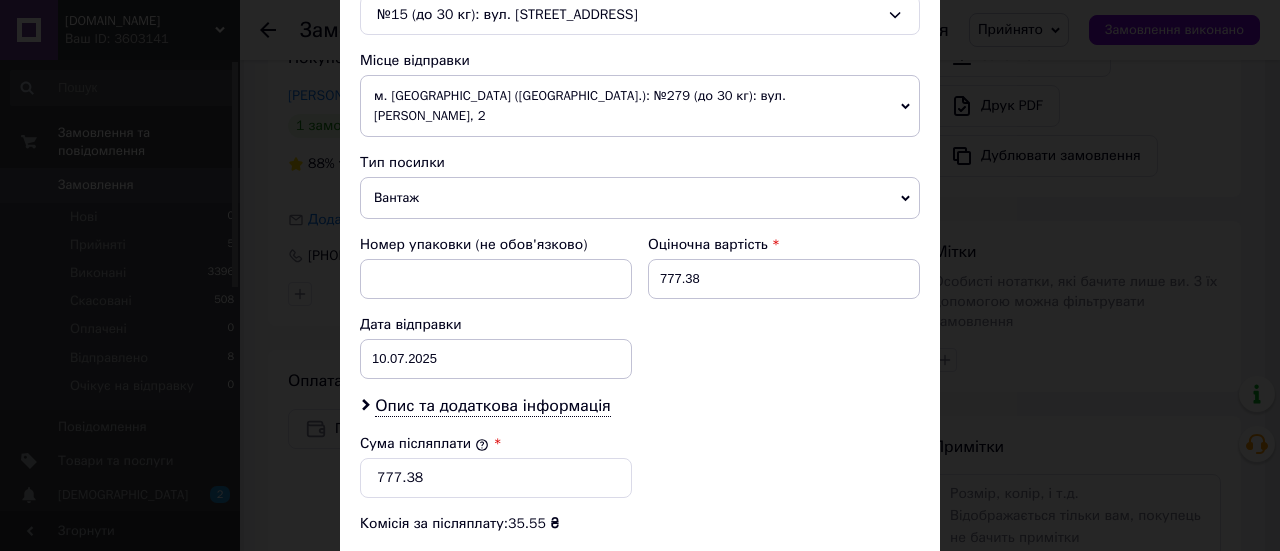 type on "19" 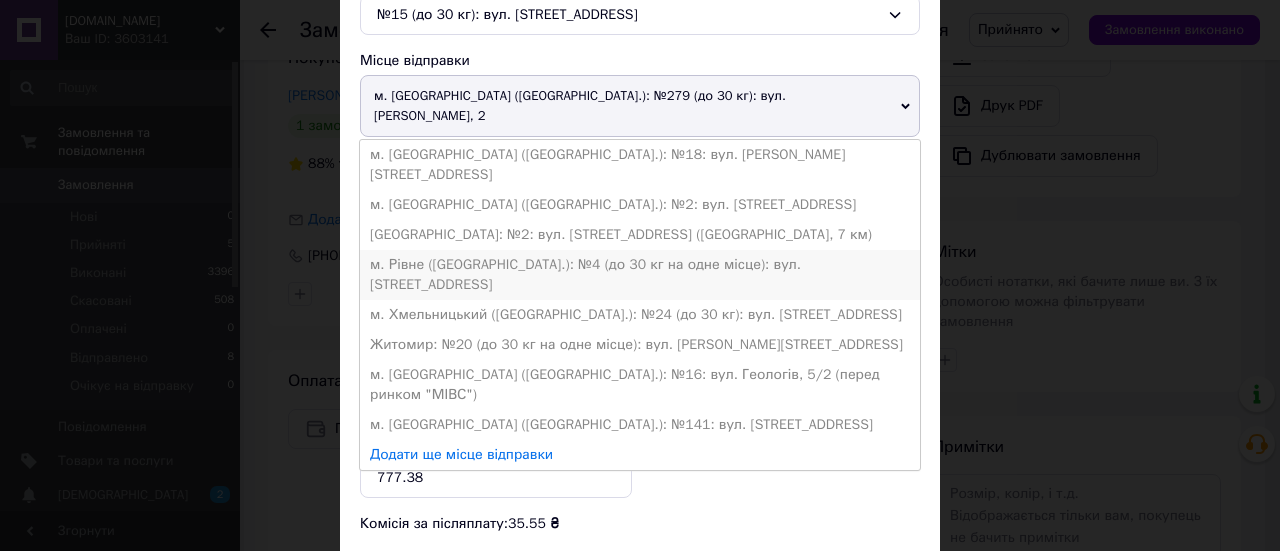 click on "м. Рівне ([GEOGRAPHIC_DATA].): №4 (до 30 кг на одне місце): вул. [STREET_ADDRESS]" at bounding box center (640, 275) 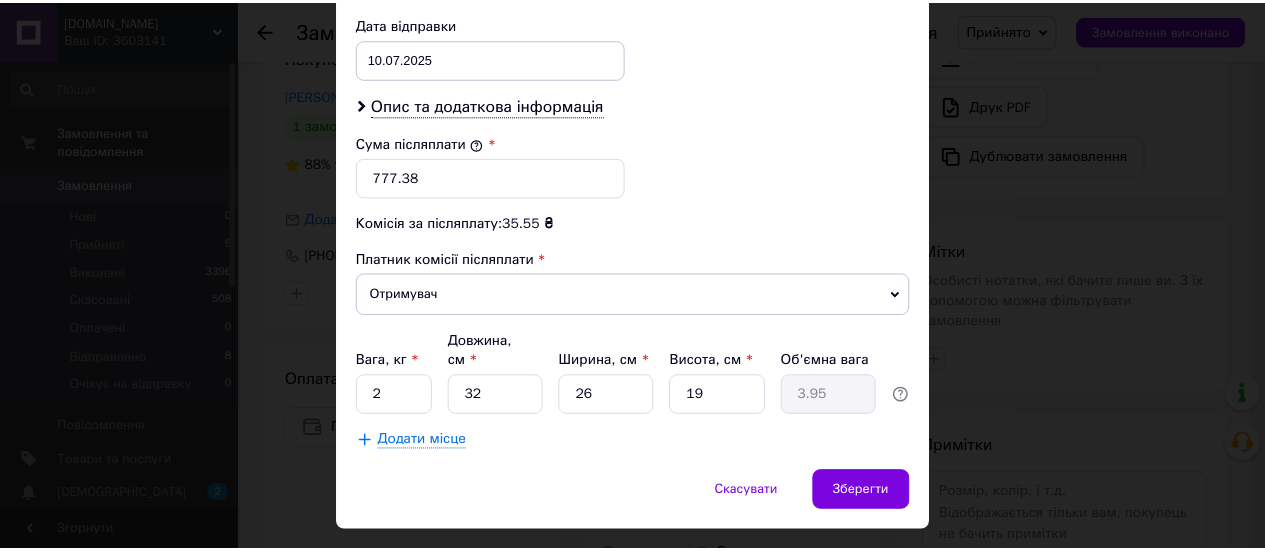 scroll, scrollTop: 964, scrollLeft: 0, axis: vertical 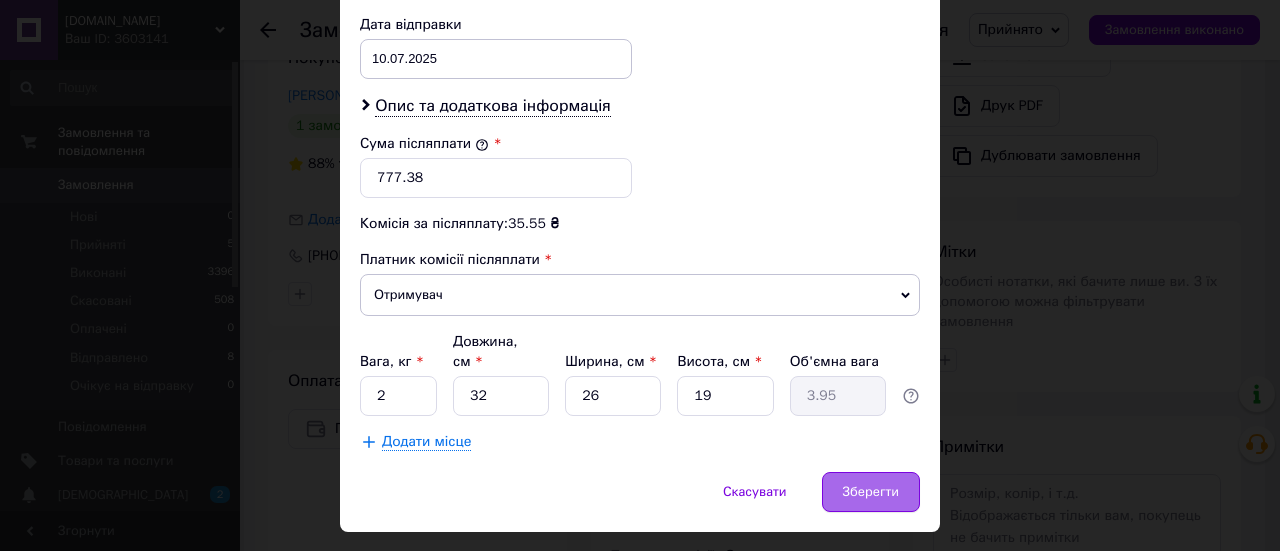click on "Зберегти" at bounding box center [871, 492] 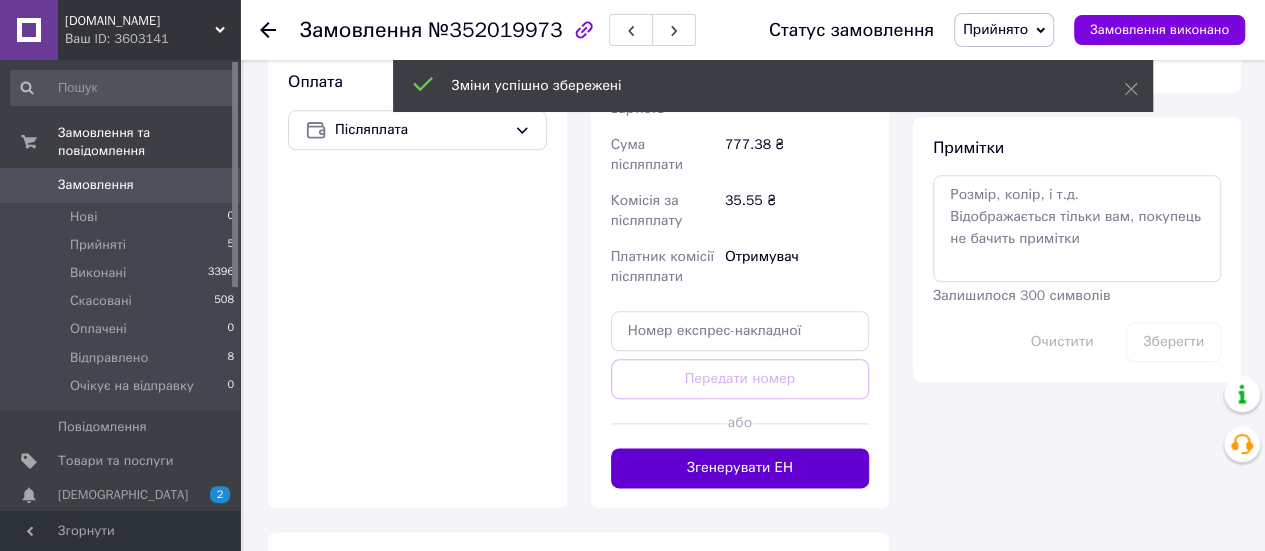 scroll, scrollTop: 1000, scrollLeft: 0, axis: vertical 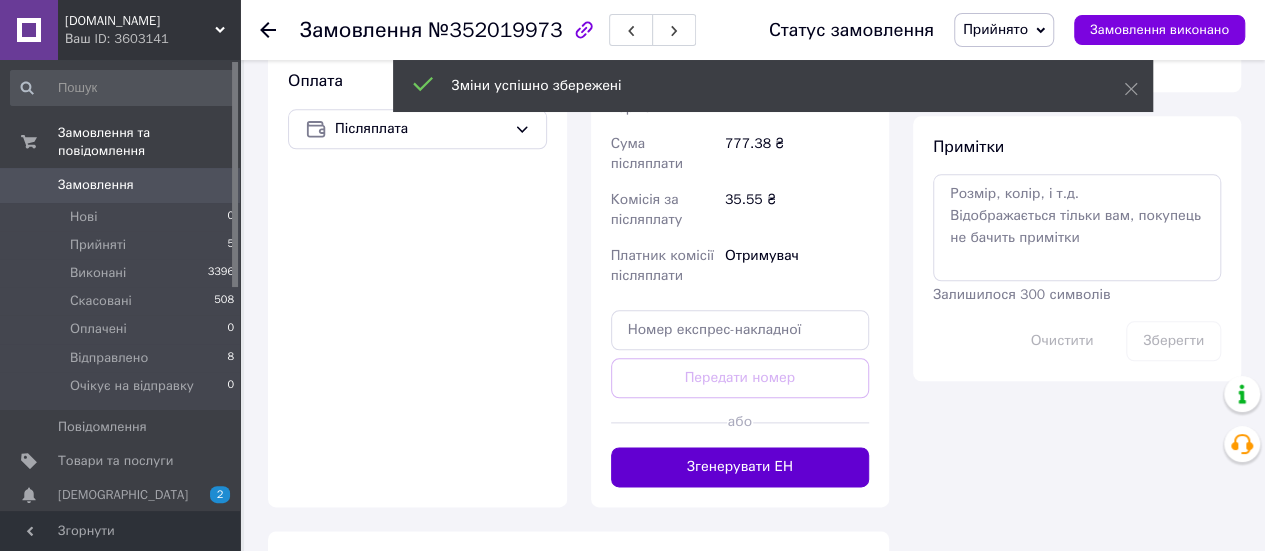 click on "Згенерувати ЕН" at bounding box center (740, 467) 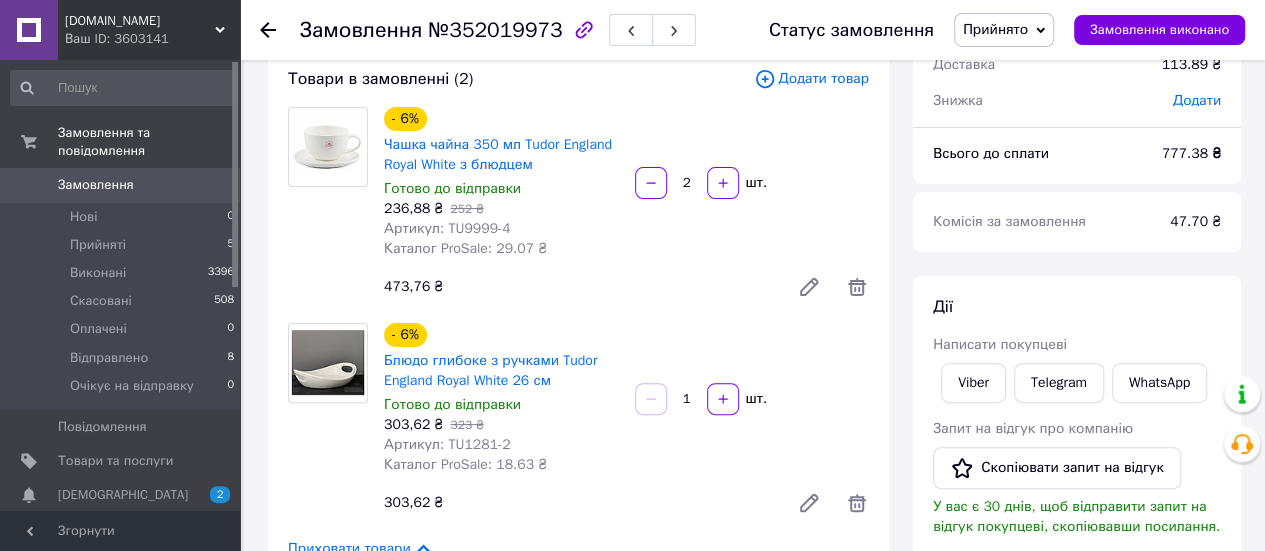 scroll, scrollTop: 400, scrollLeft: 0, axis: vertical 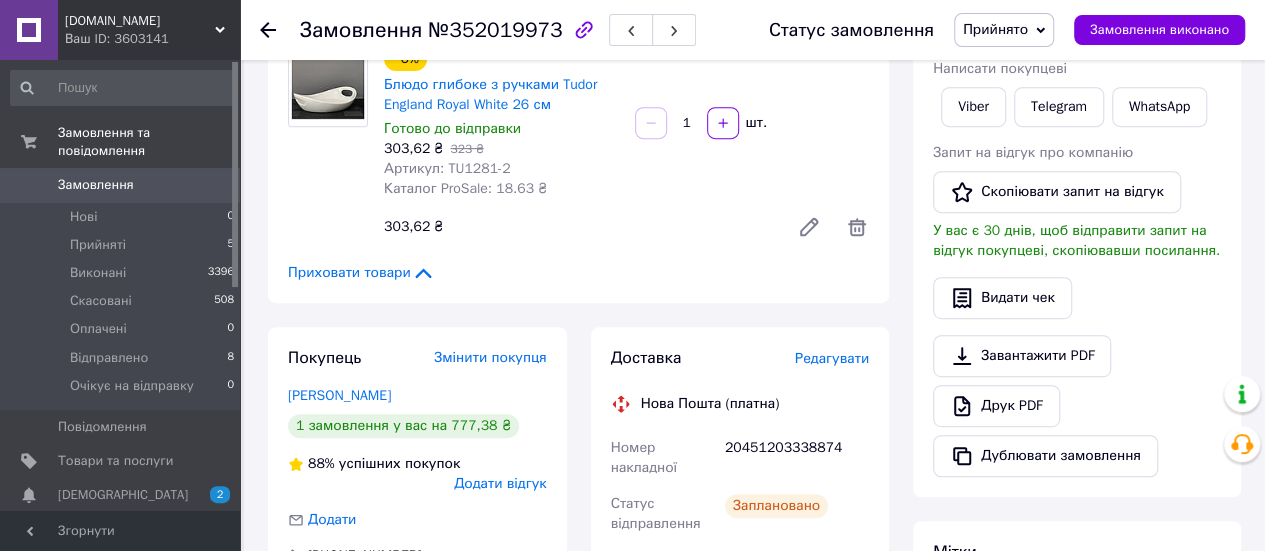 click on "Замовлення" at bounding box center [96, 185] 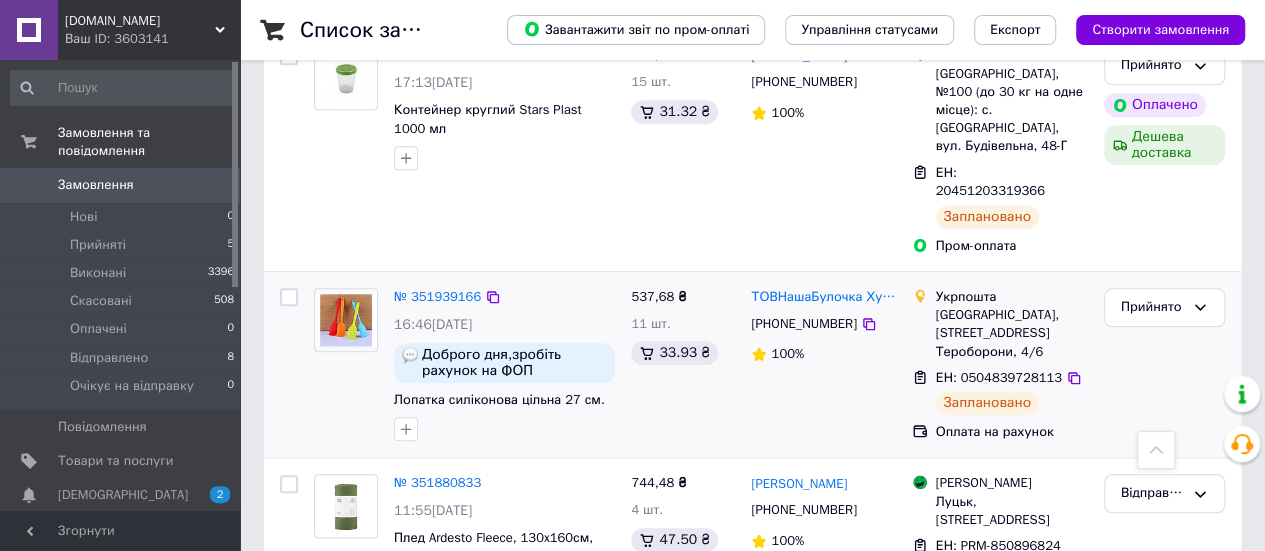 scroll, scrollTop: 1000, scrollLeft: 0, axis: vertical 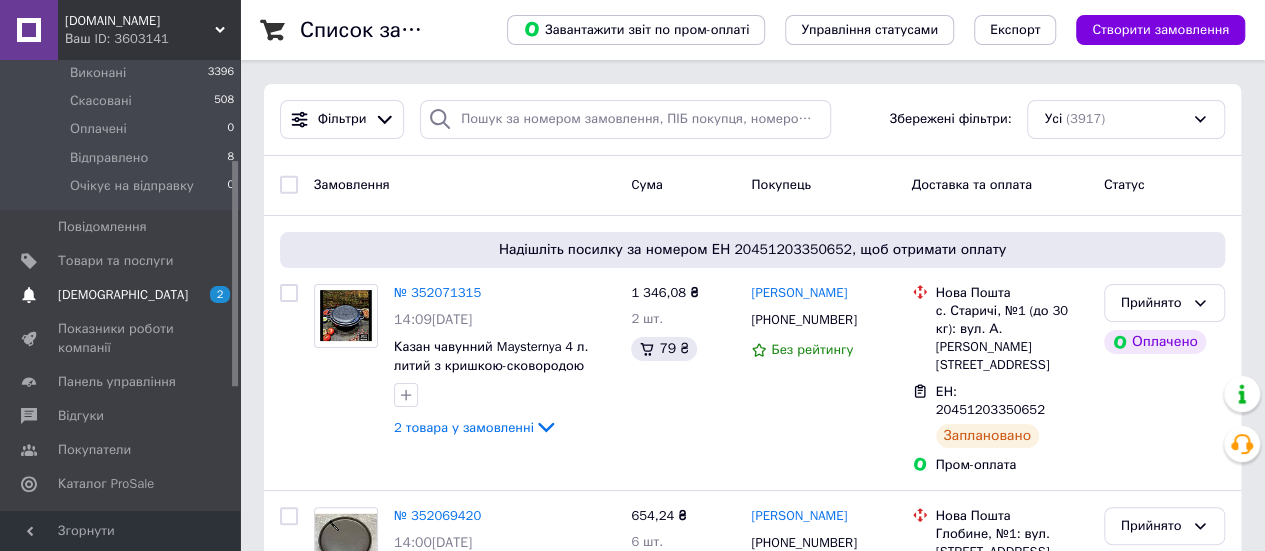 click on "[DEMOGRAPHIC_DATA]" at bounding box center (123, 295) 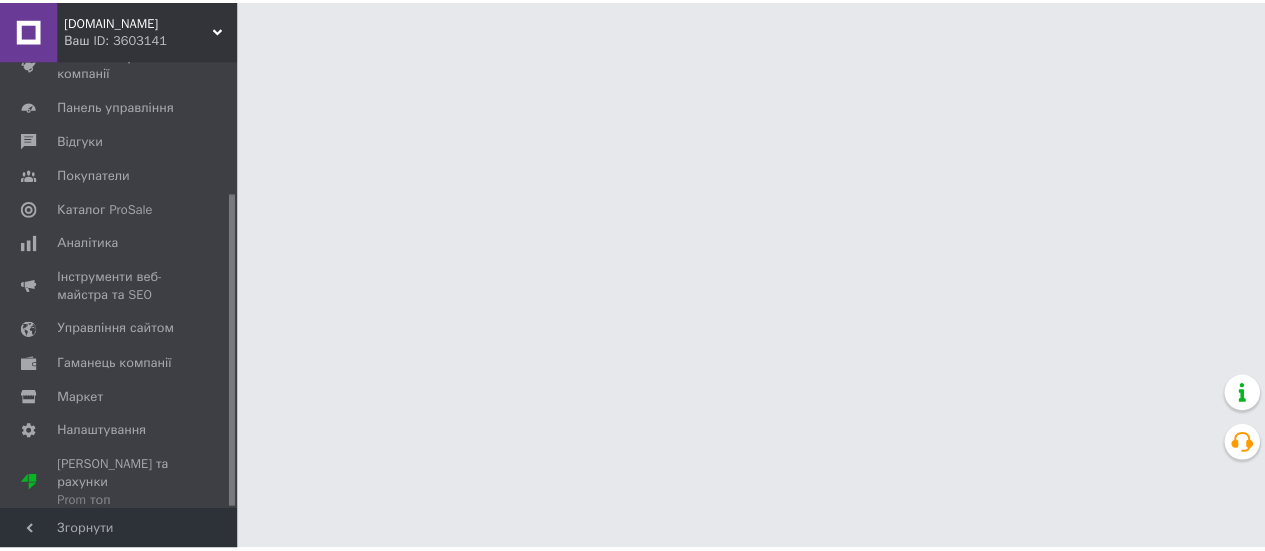 scroll, scrollTop: 190, scrollLeft: 0, axis: vertical 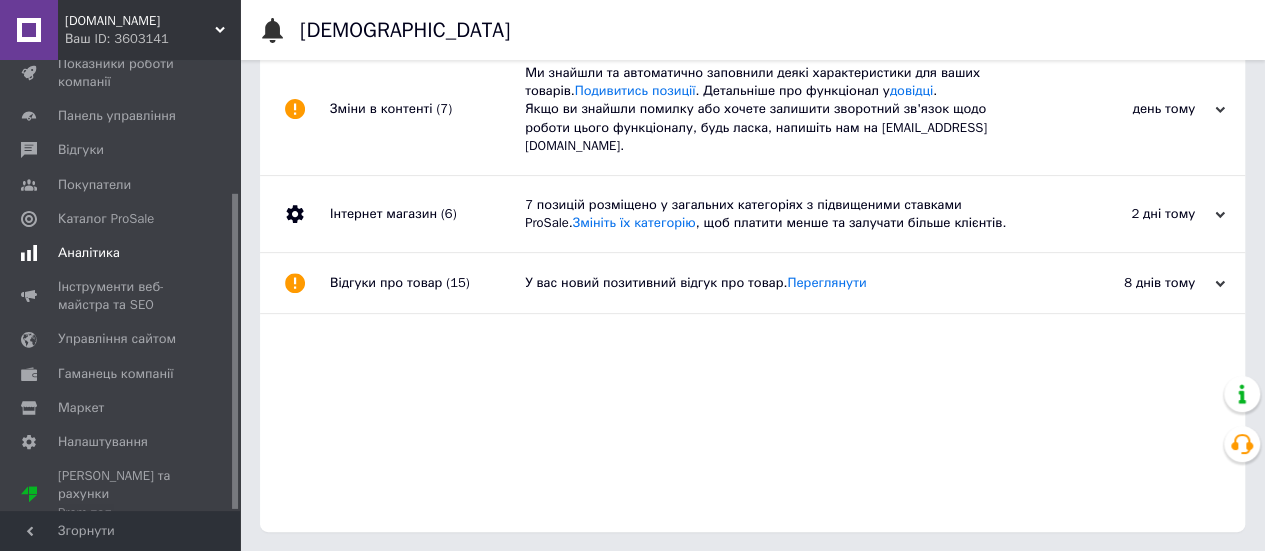 click on "Аналітика" at bounding box center [89, 253] 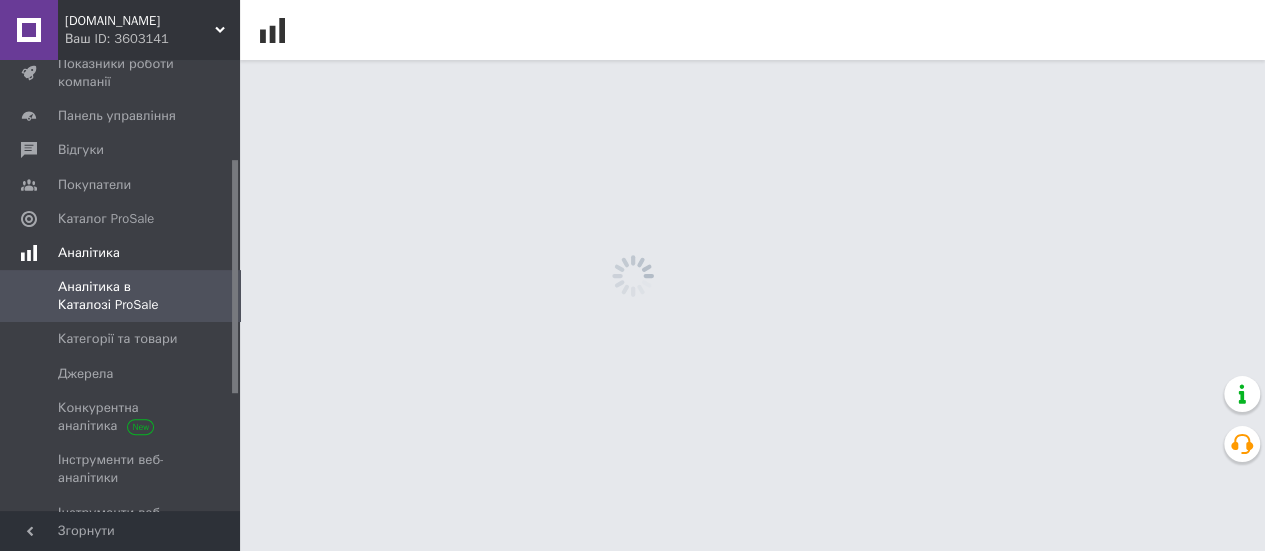 scroll, scrollTop: 0, scrollLeft: 0, axis: both 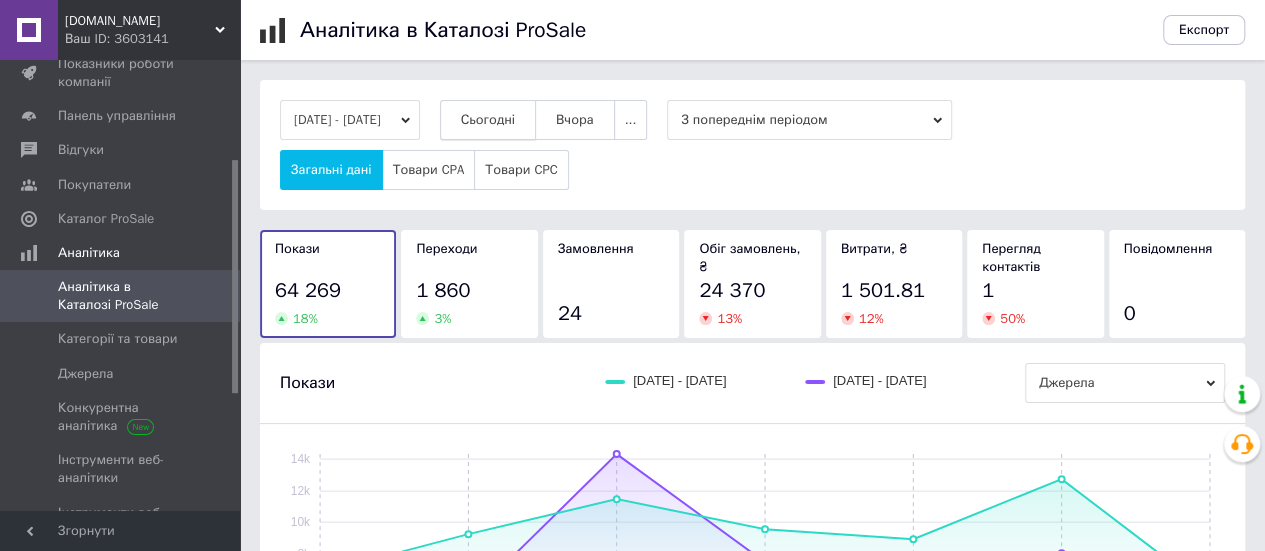 click on "Сьогодні" at bounding box center (488, 120) 